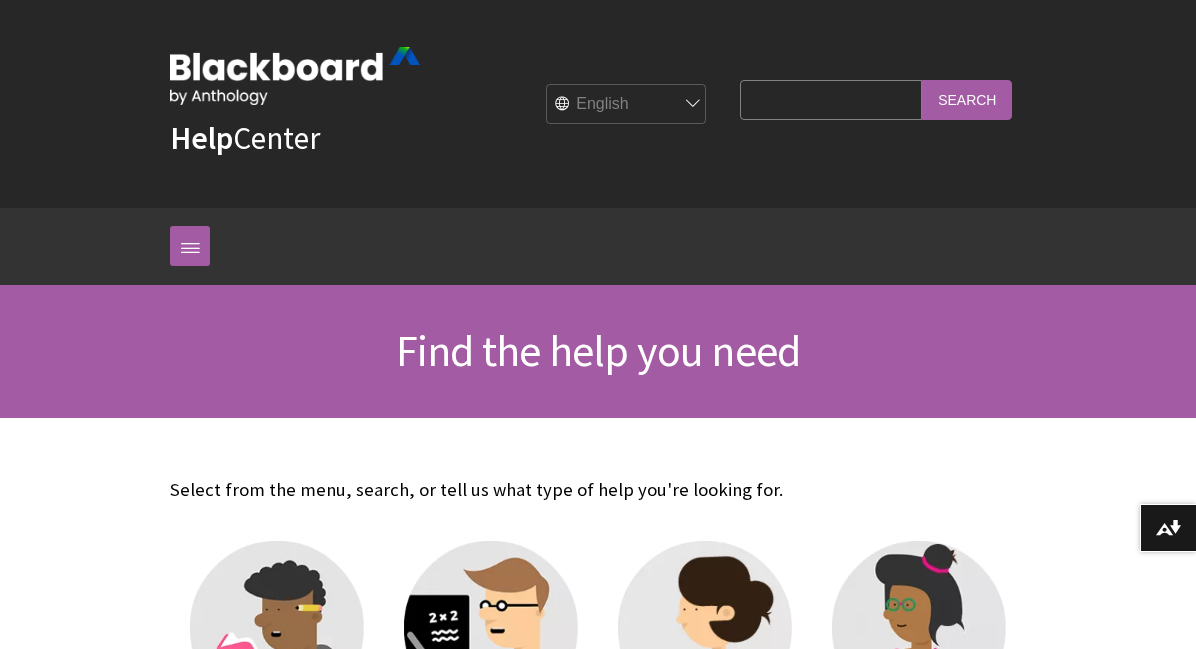scroll, scrollTop: 0, scrollLeft: 0, axis: both 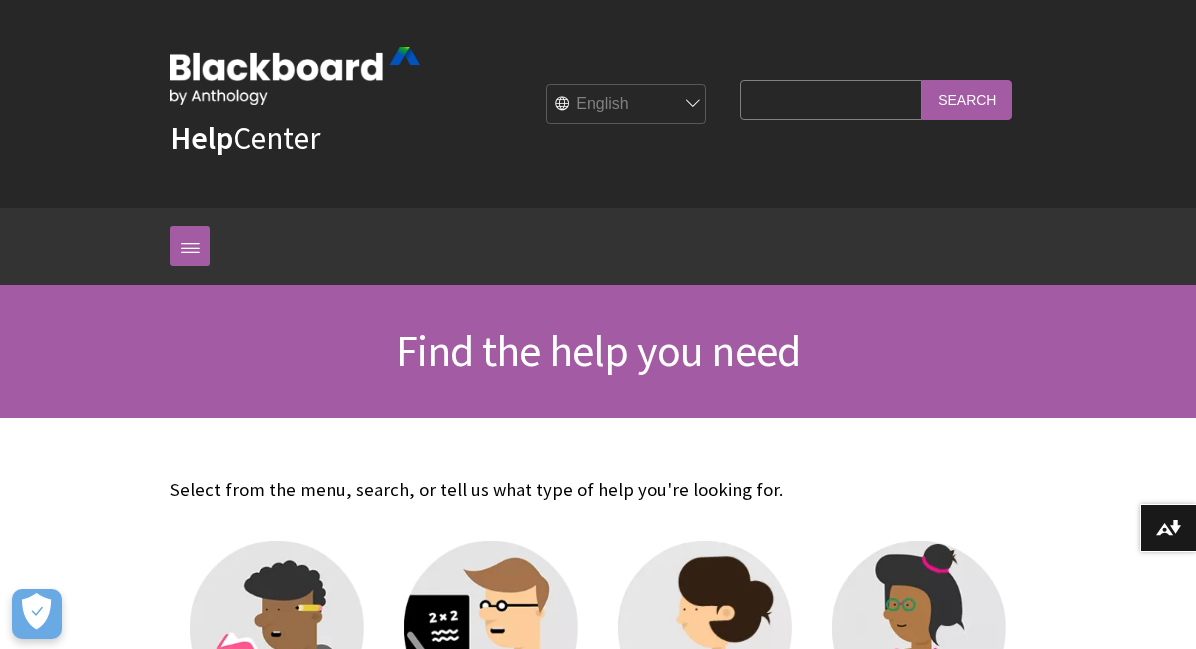 click on "Search" at bounding box center (967, 99) 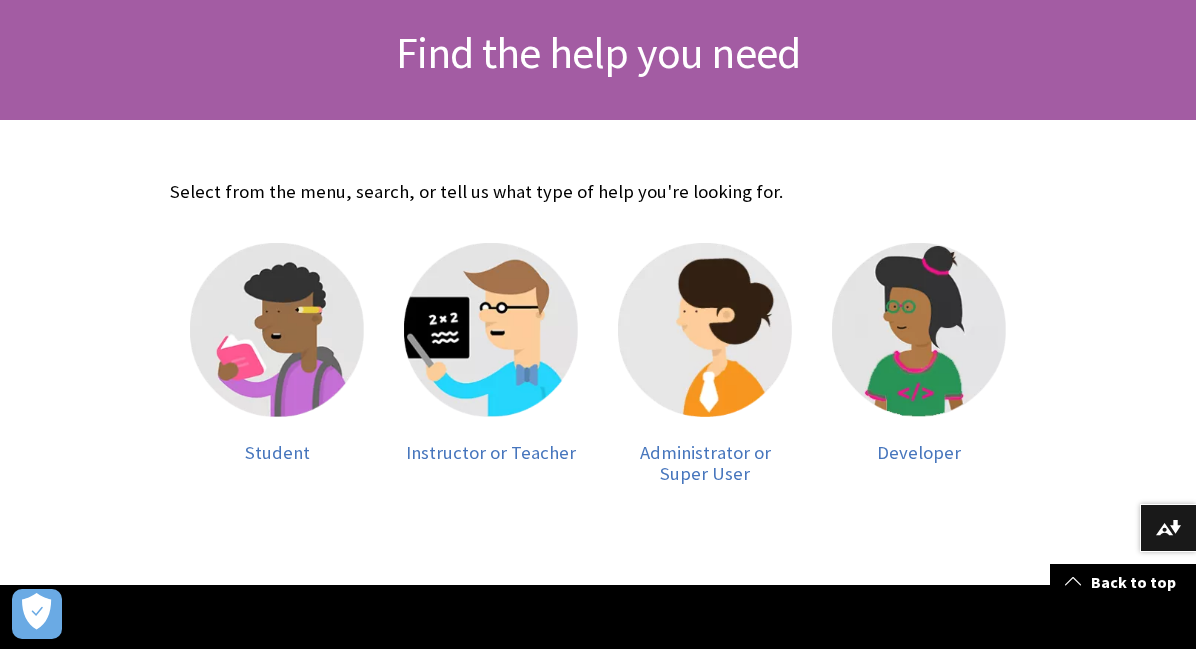 scroll, scrollTop: 298, scrollLeft: 0, axis: vertical 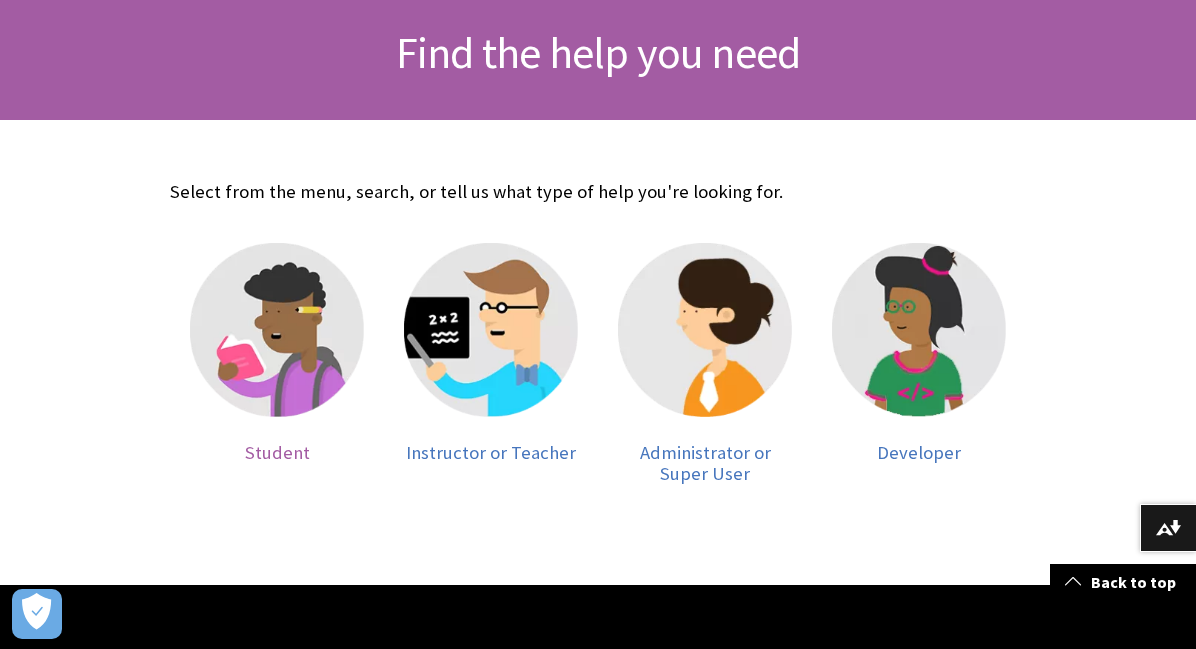 click at bounding box center [277, 330] 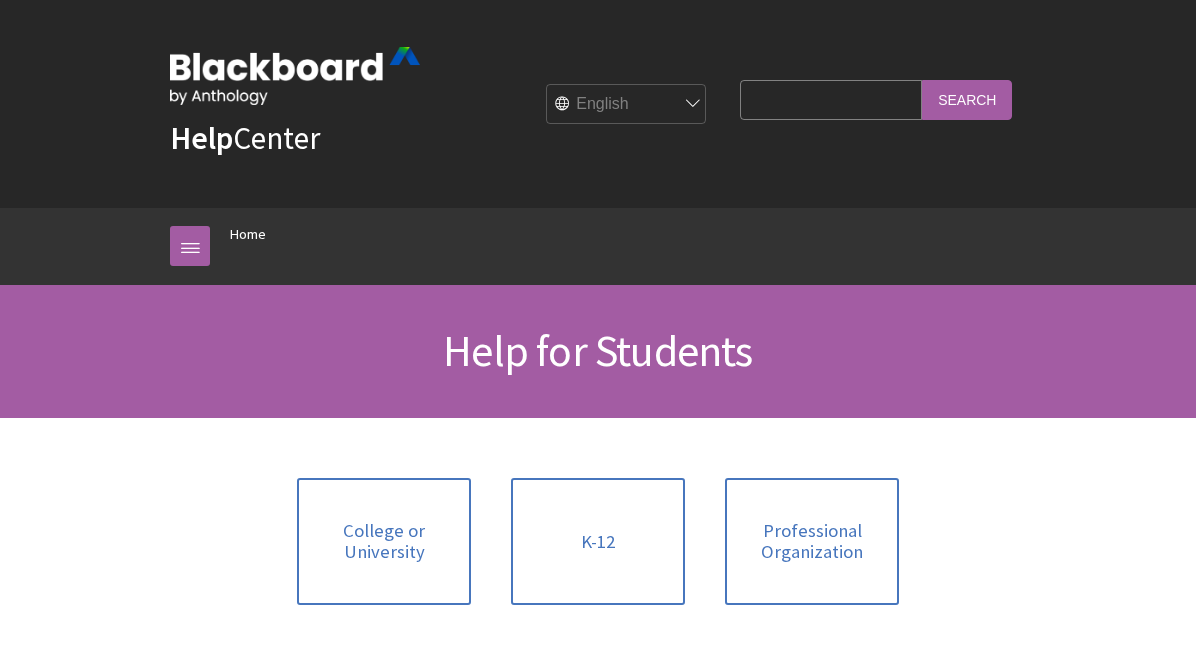 scroll, scrollTop: 0, scrollLeft: 0, axis: both 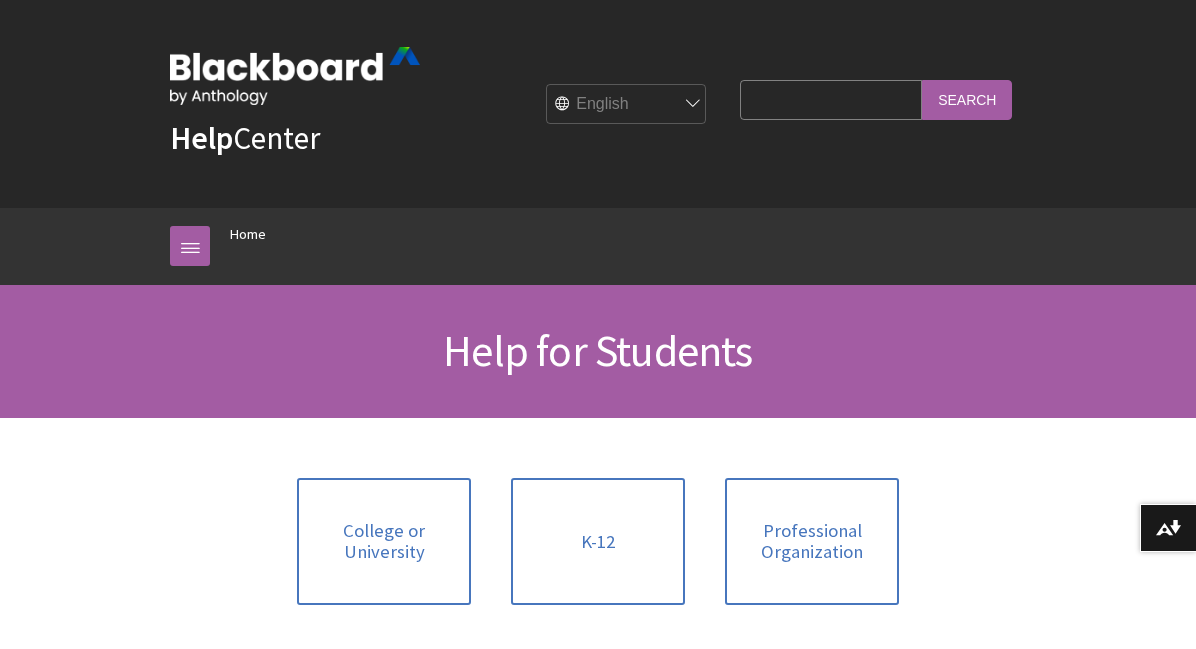 click on "Search" at bounding box center (967, 99) 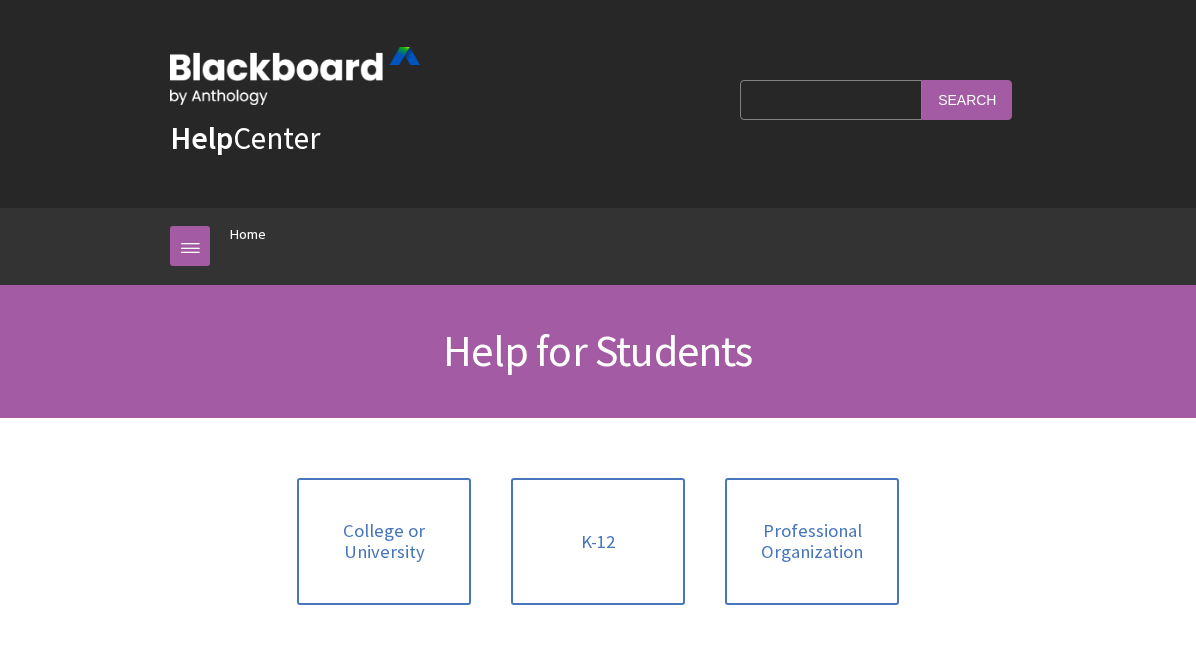 scroll, scrollTop: 0, scrollLeft: 0, axis: both 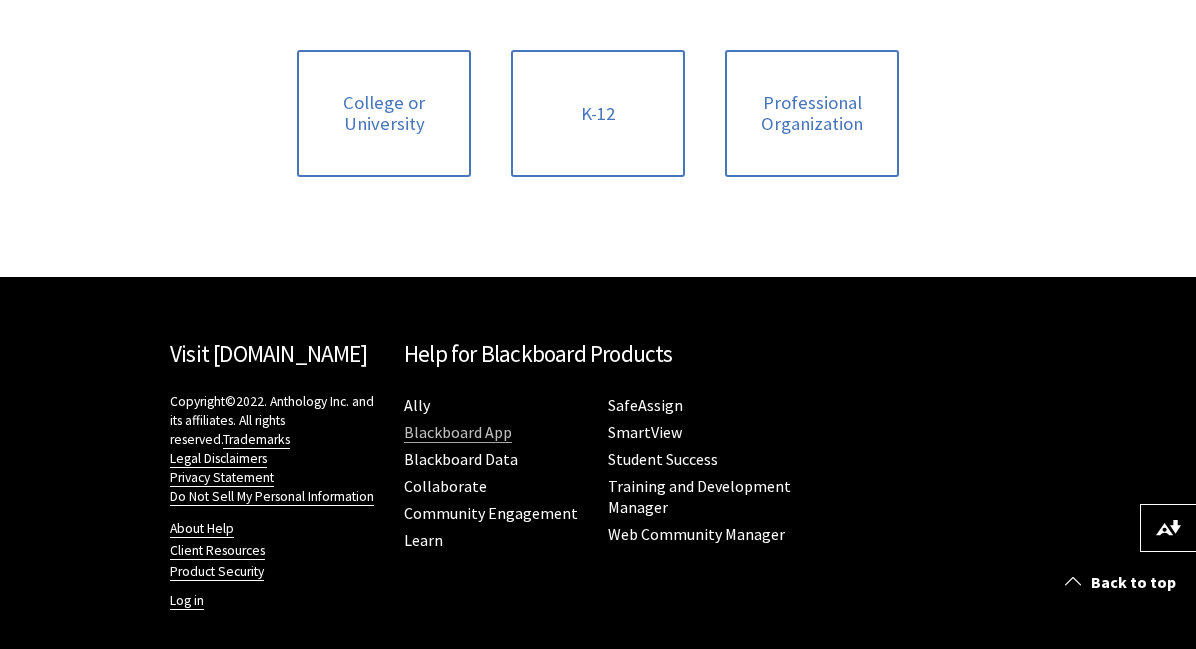 click on "Blackboard App" at bounding box center [458, 432] 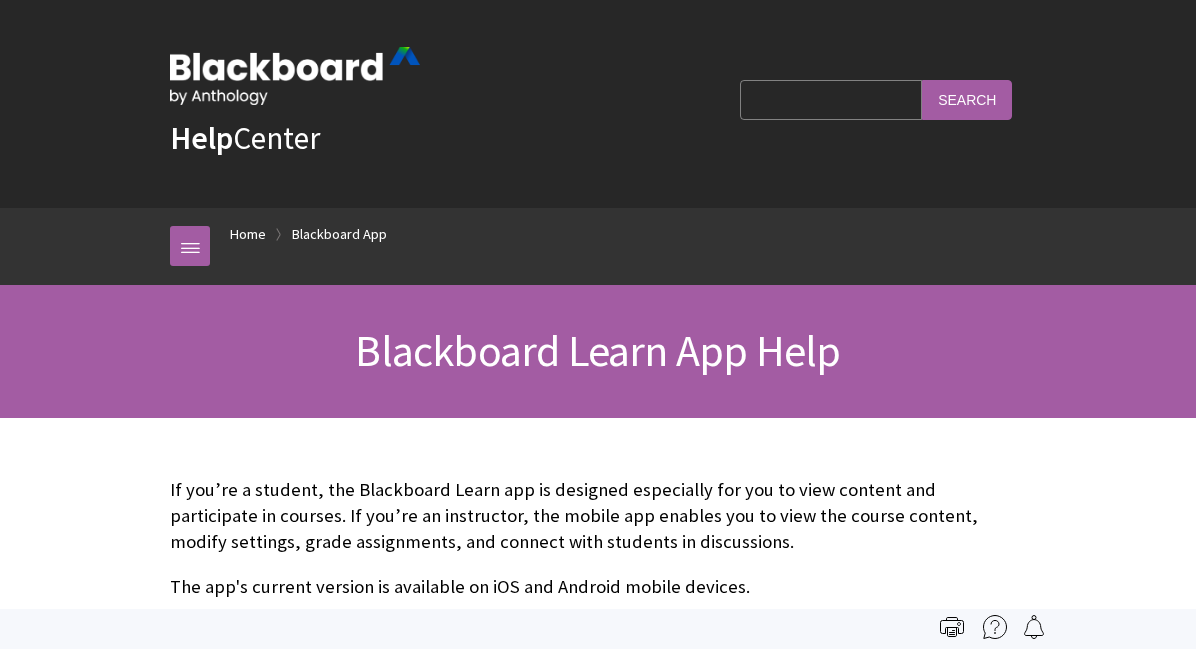 scroll, scrollTop: 0, scrollLeft: 0, axis: both 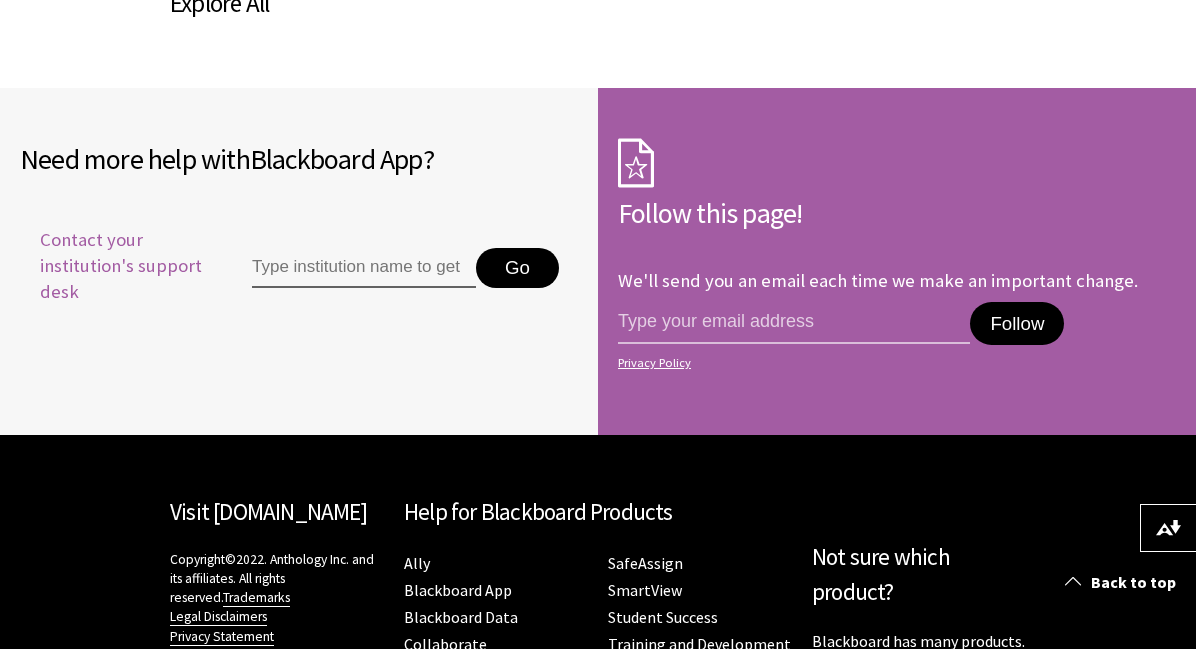 click on "Contact your institution's support desk" at bounding box center (113, 266) 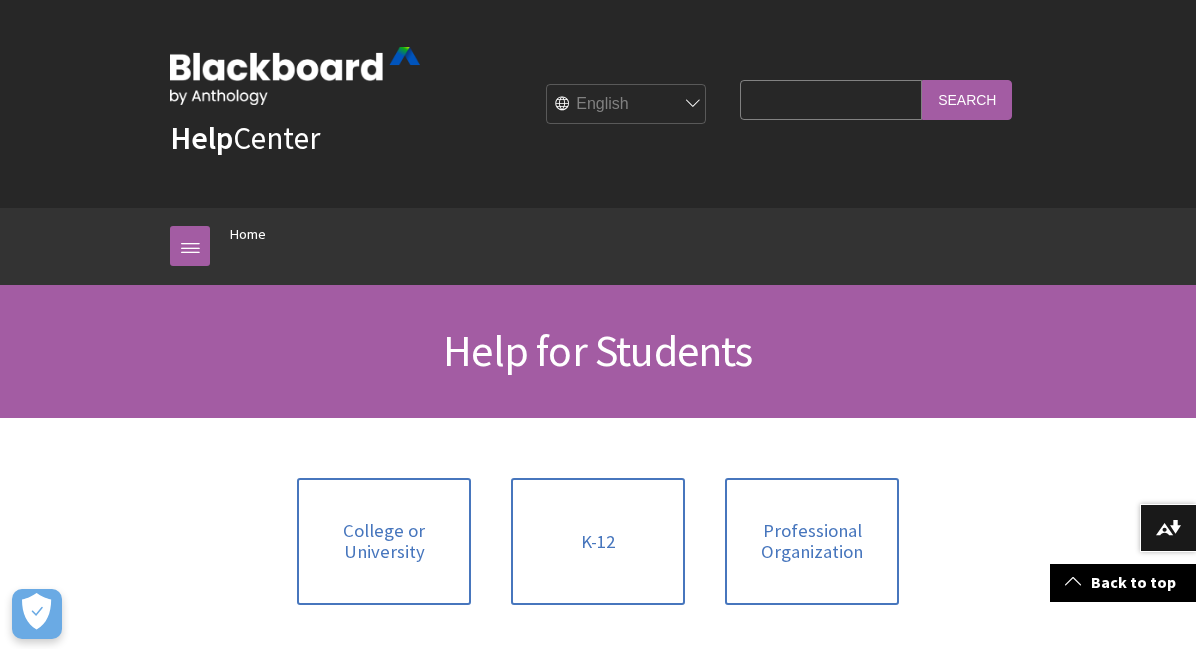 scroll, scrollTop: 428, scrollLeft: 0, axis: vertical 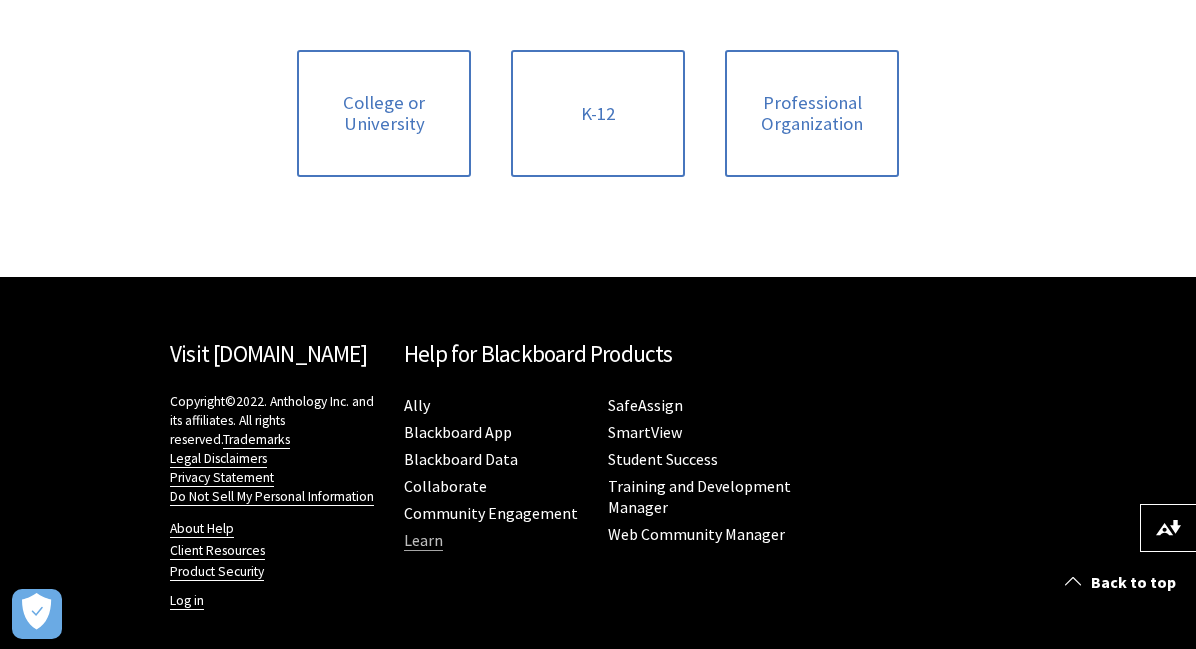 click on "Learn" at bounding box center (423, 540) 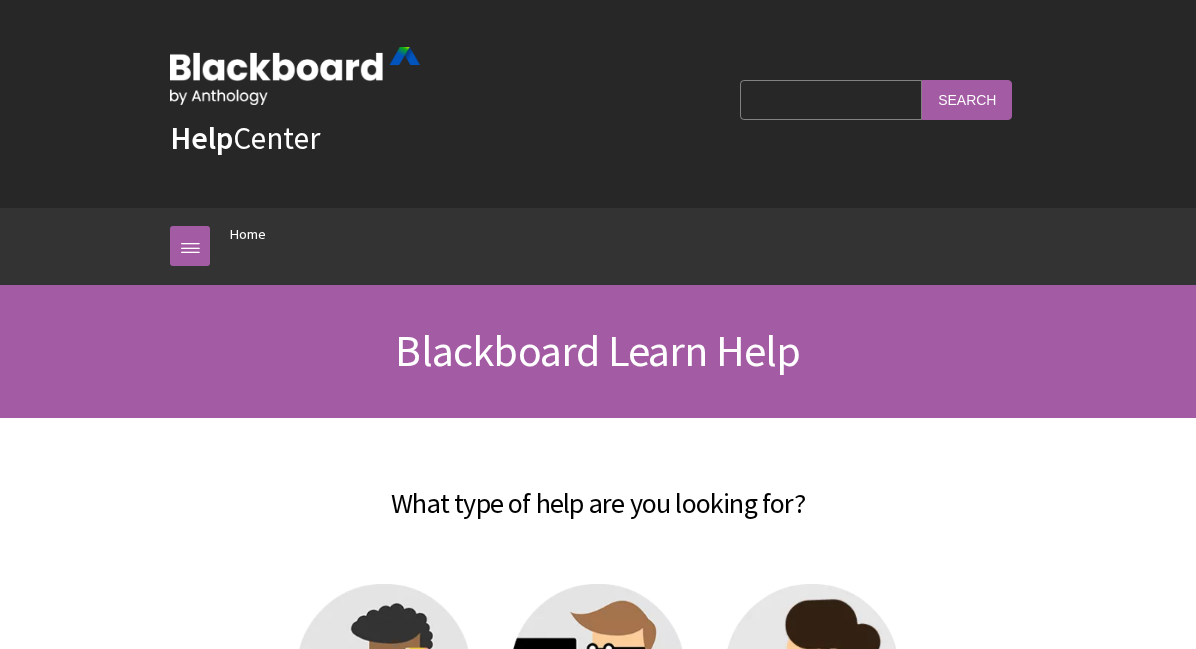 scroll, scrollTop: 0, scrollLeft: 0, axis: both 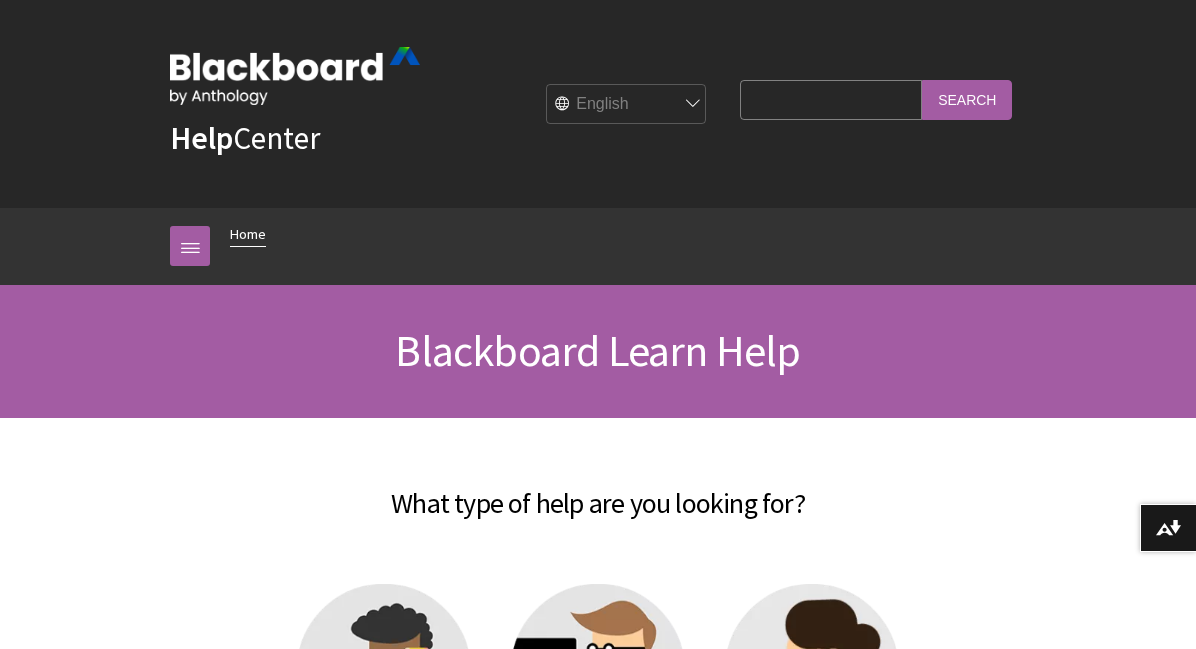 click on "Home" at bounding box center [248, 234] 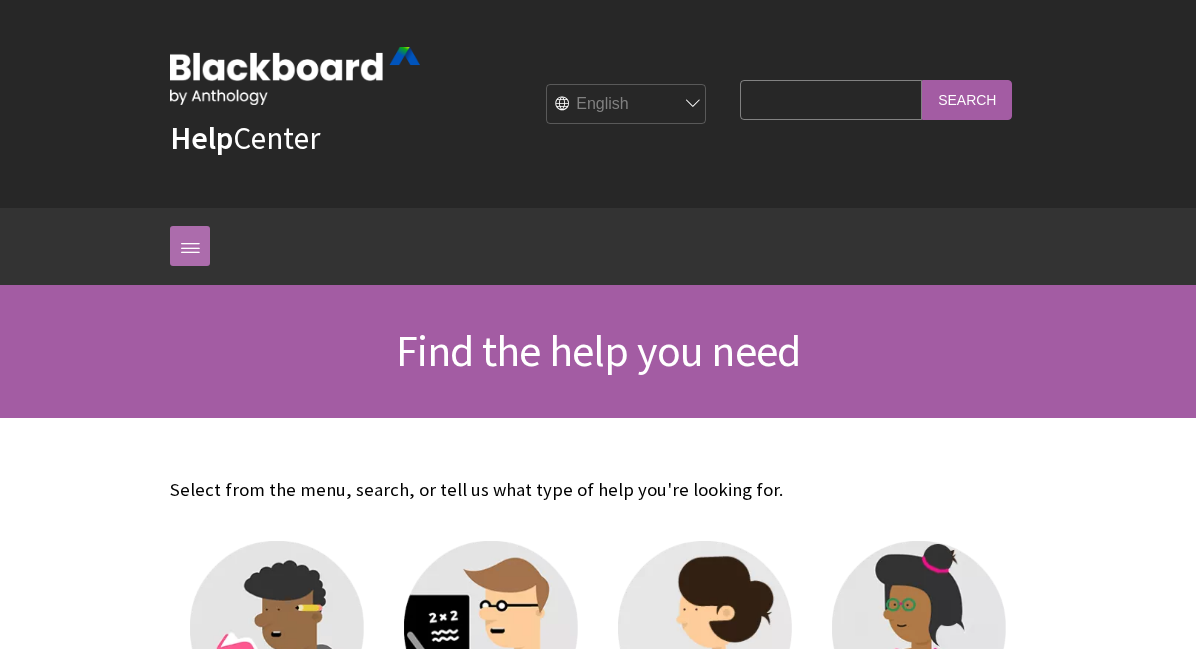 scroll, scrollTop: 0, scrollLeft: 0, axis: both 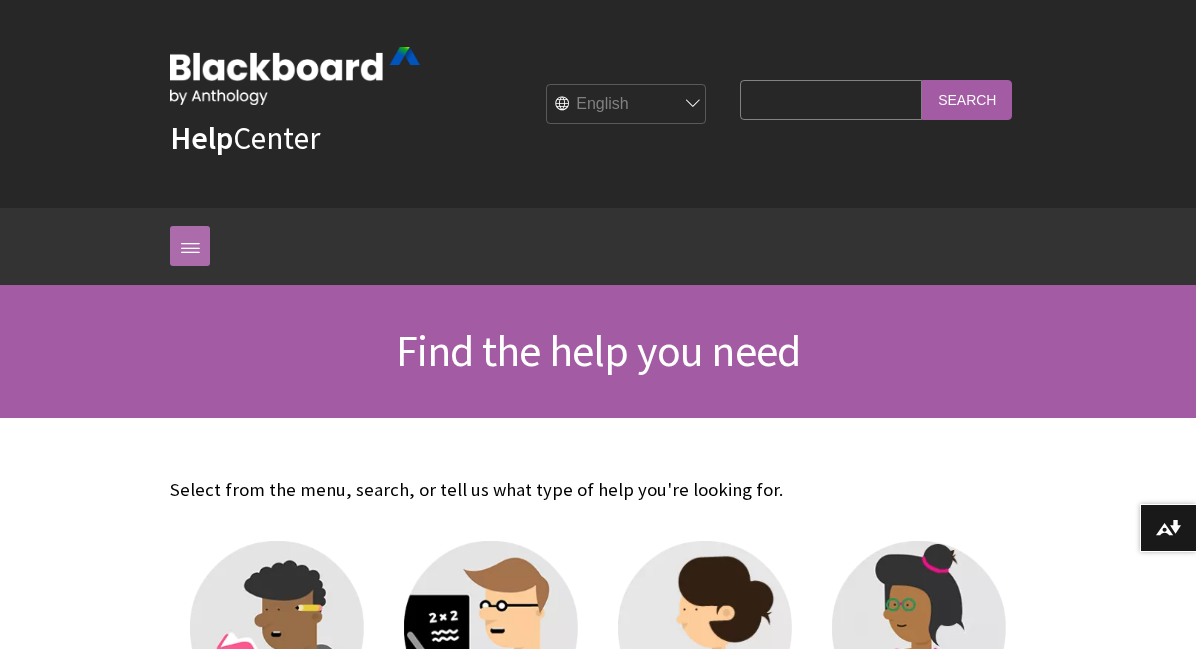 click at bounding box center (190, 246) 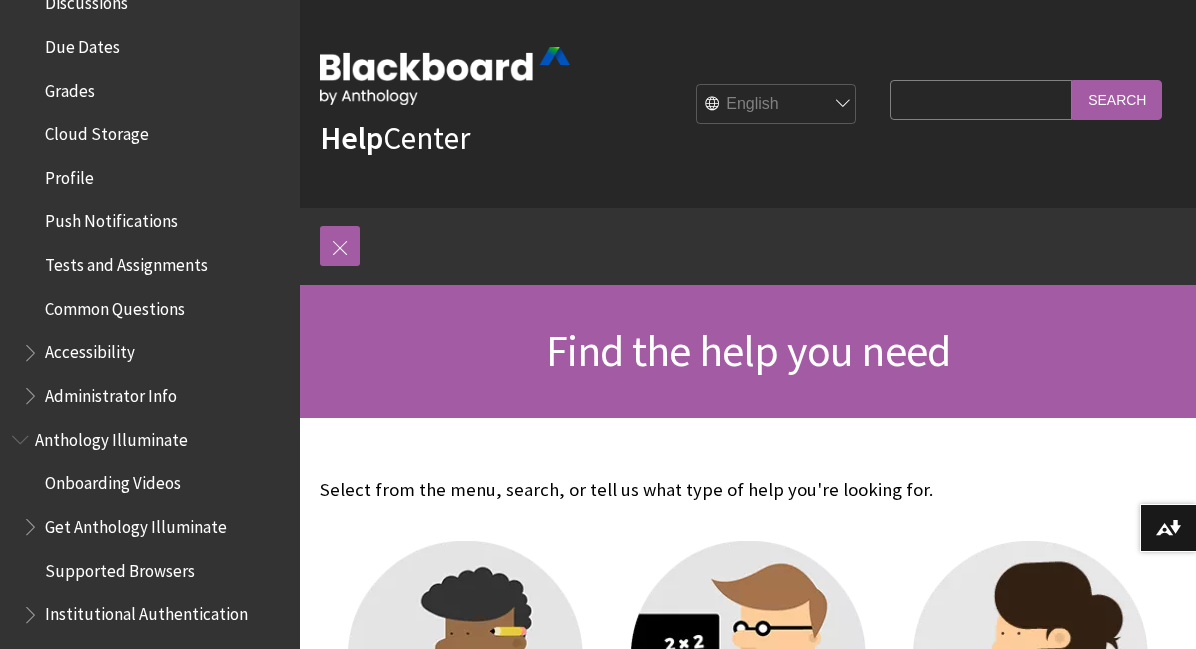 scroll, scrollTop: 856, scrollLeft: 0, axis: vertical 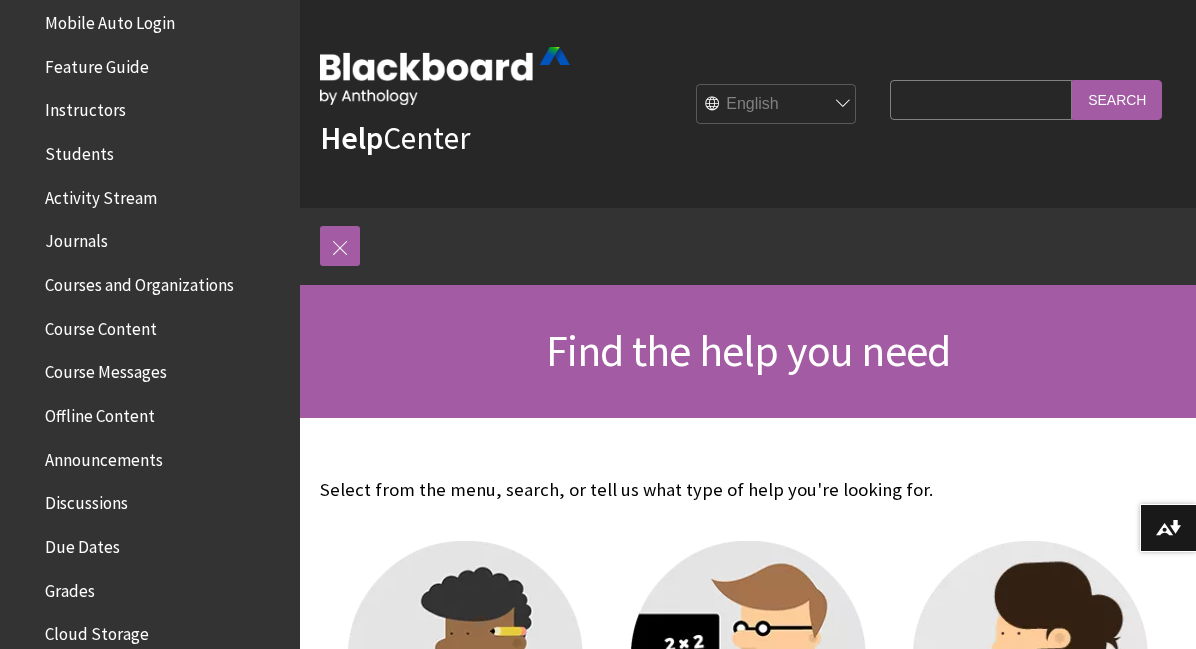 click on "Course Content" at bounding box center (101, 325) 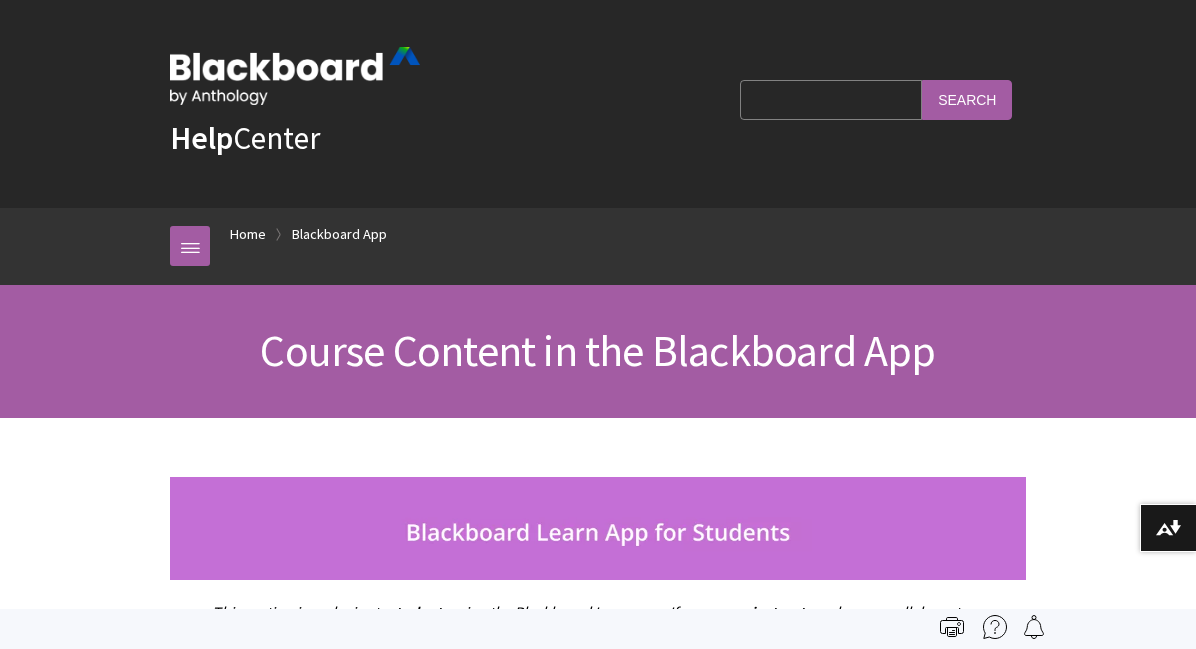scroll, scrollTop: 0, scrollLeft: 0, axis: both 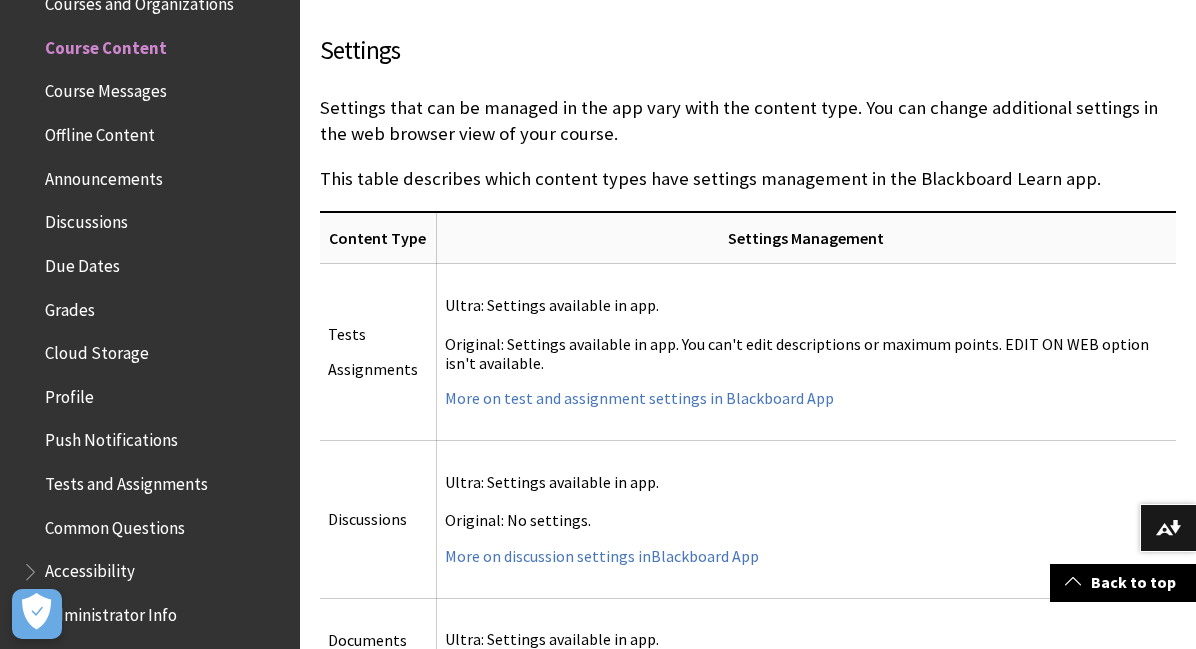 click at bounding box center [748, -2844] 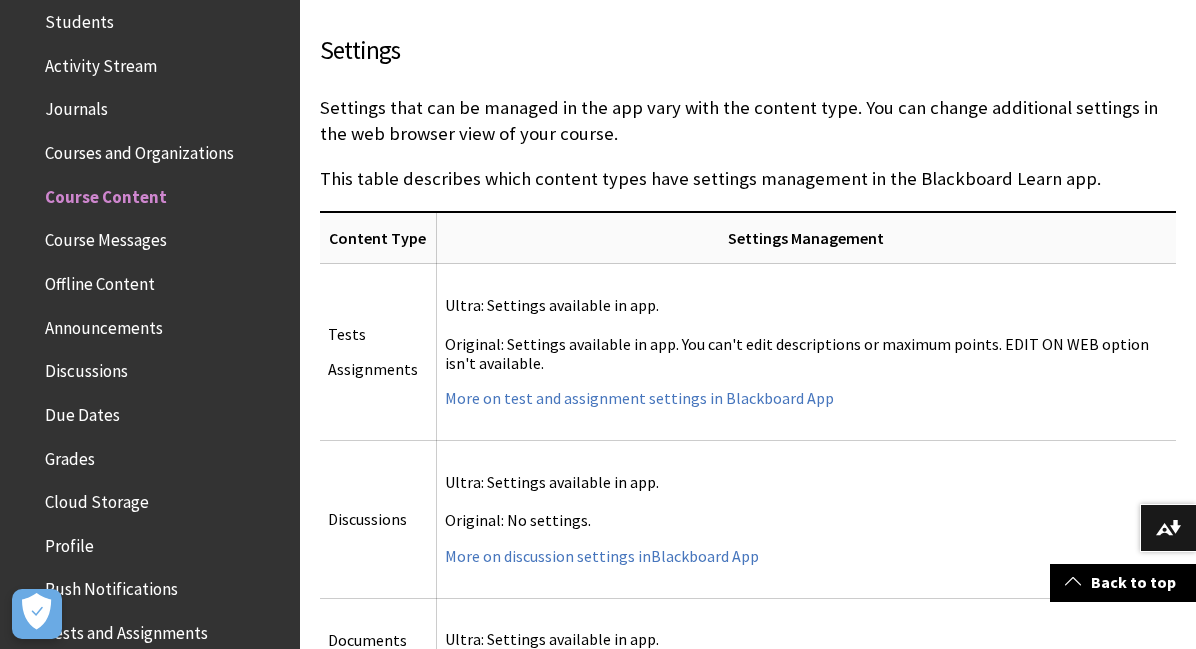 scroll, scrollTop: 487, scrollLeft: 0, axis: vertical 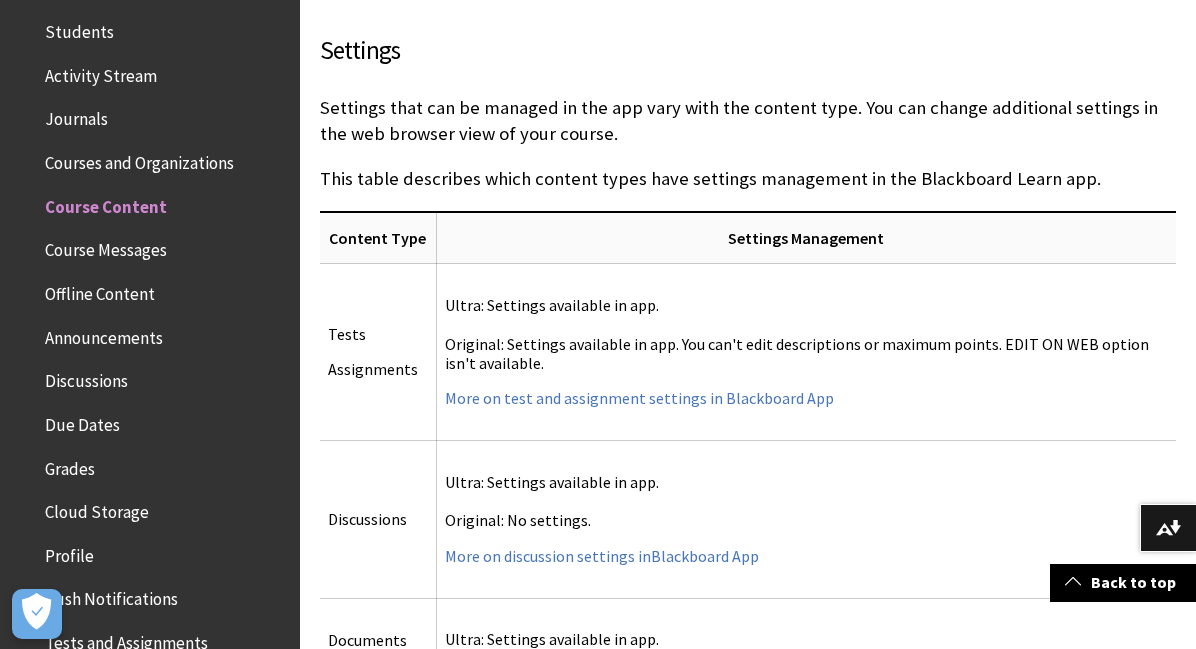 click on "Course Content" at bounding box center (106, 203) 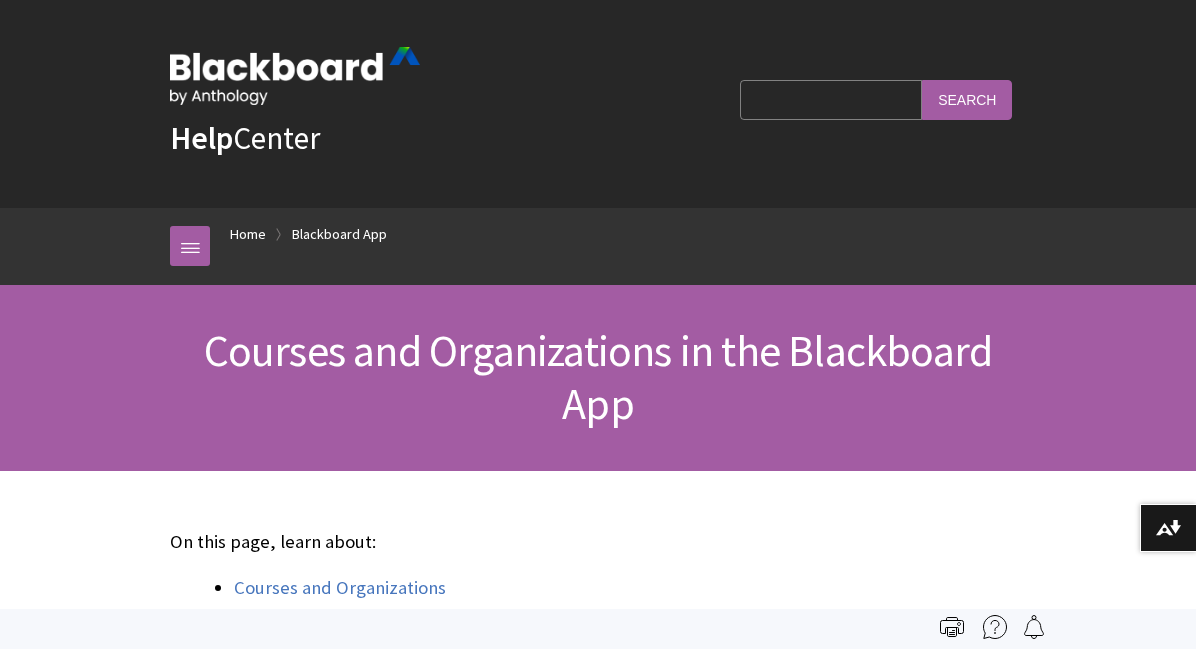 scroll, scrollTop: 0, scrollLeft: 0, axis: both 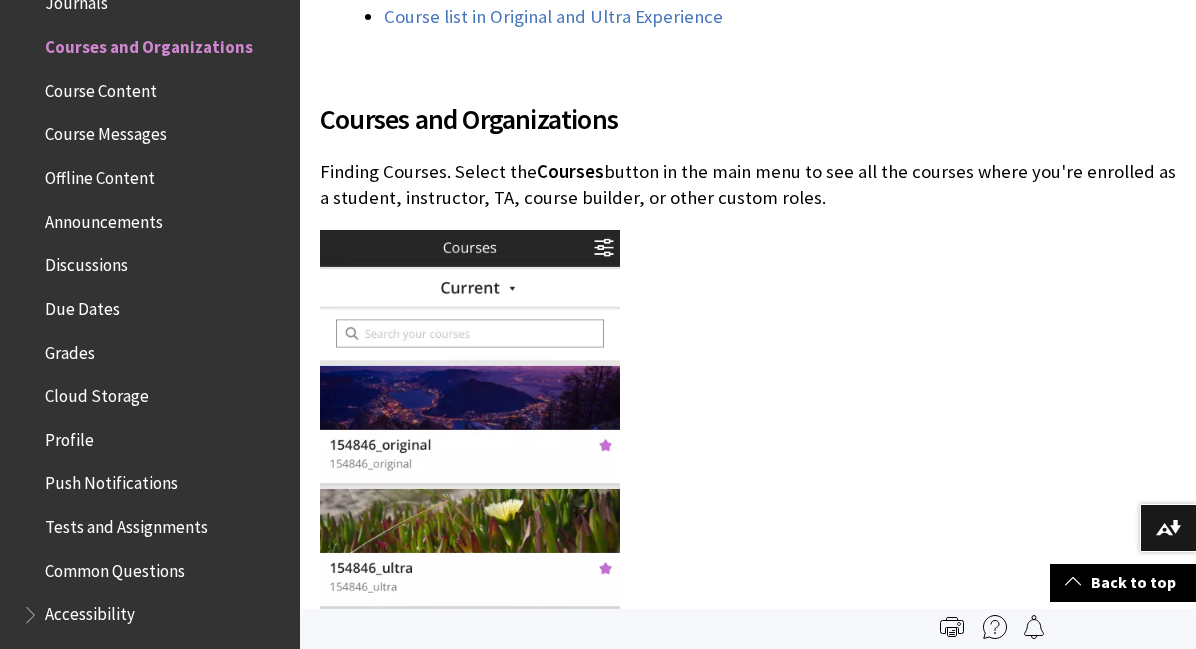 click at bounding box center (470, 489) 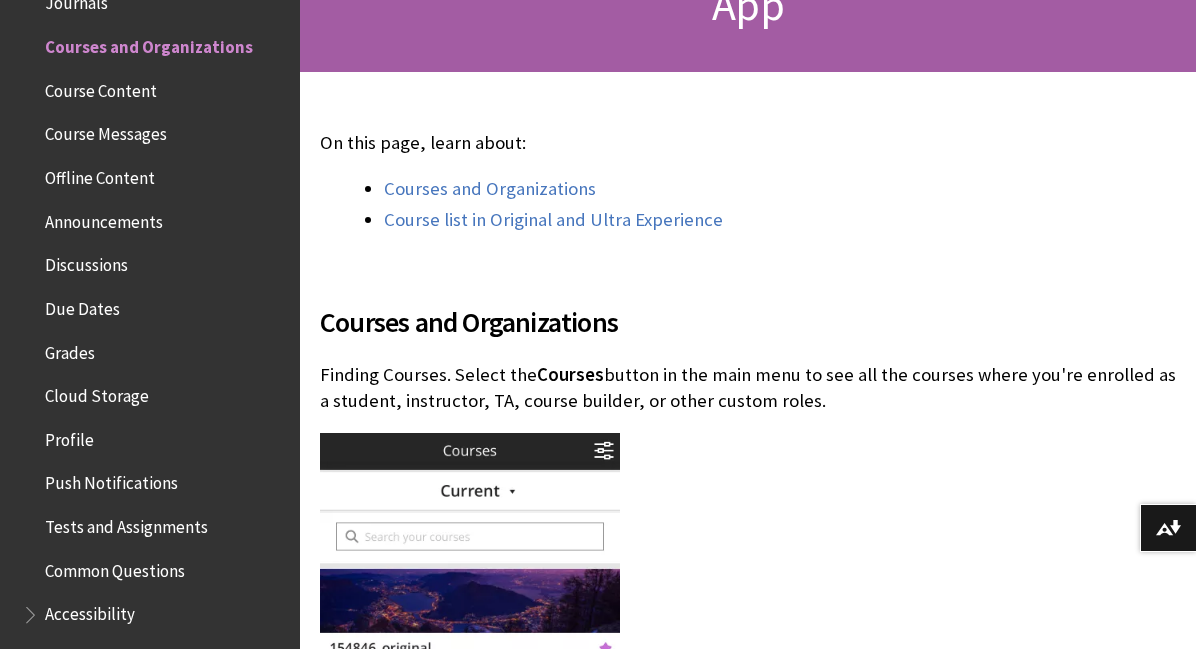 scroll, scrollTop: 416, scrollLeft: 0, axis: vertical 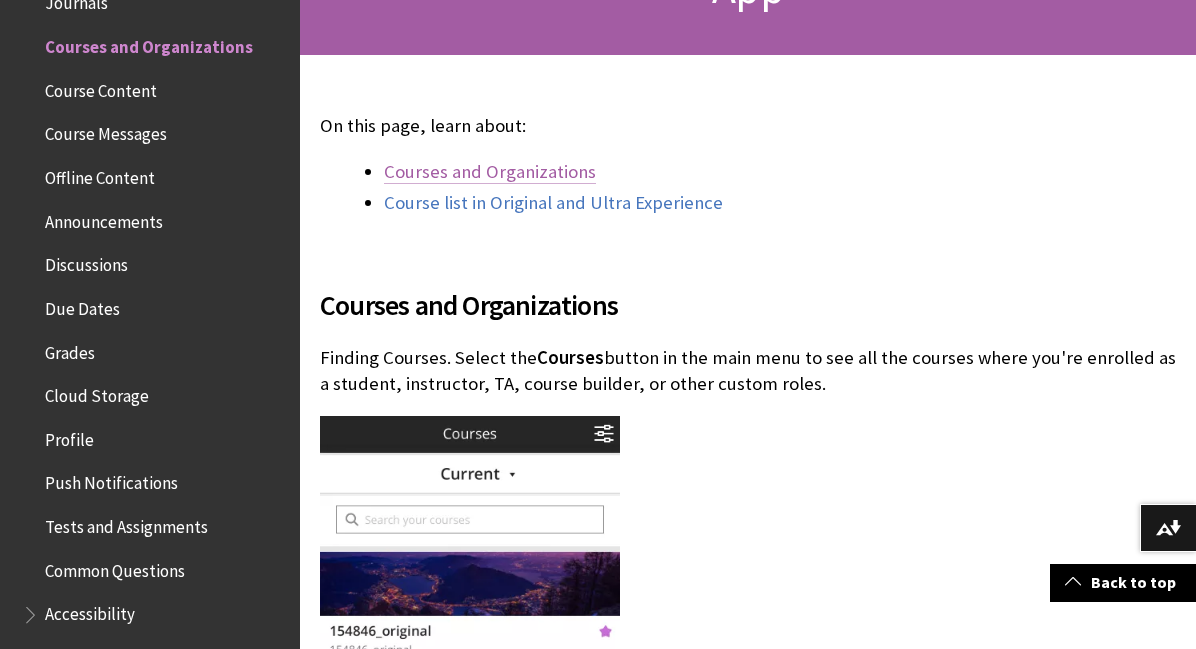 click on "Courses and Organizations" at bounding box center [490, 172] 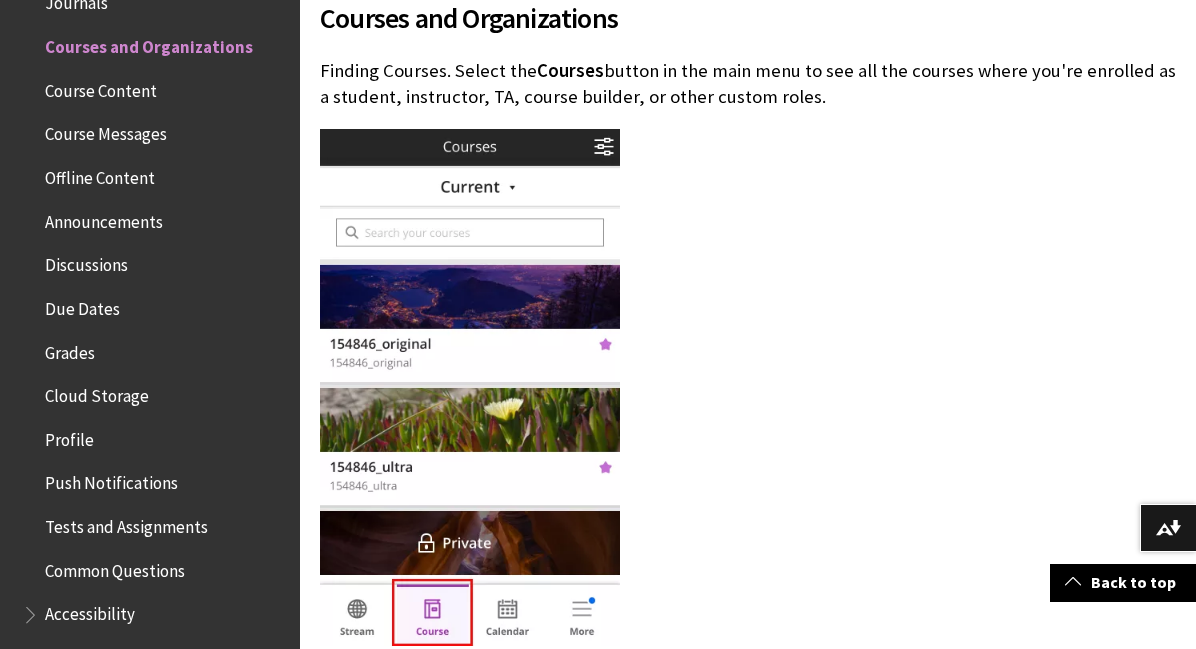 click at bounding box center (470, 388) 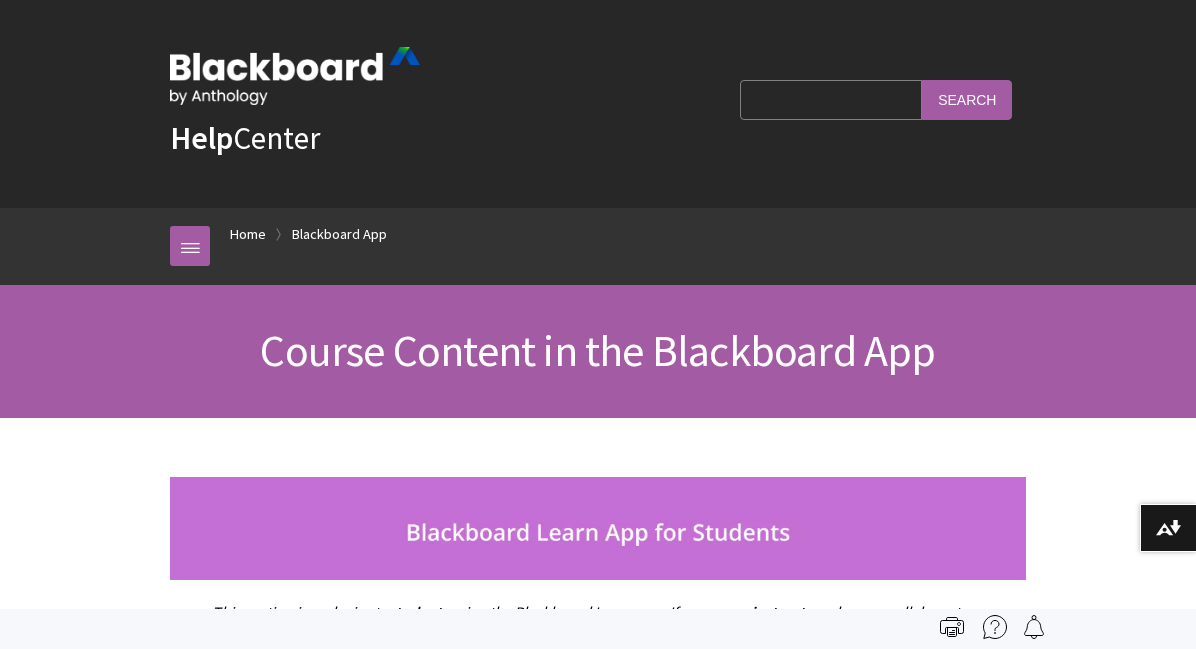 scroll, scrollTop: 0, scrollLeft: 0, axis: both 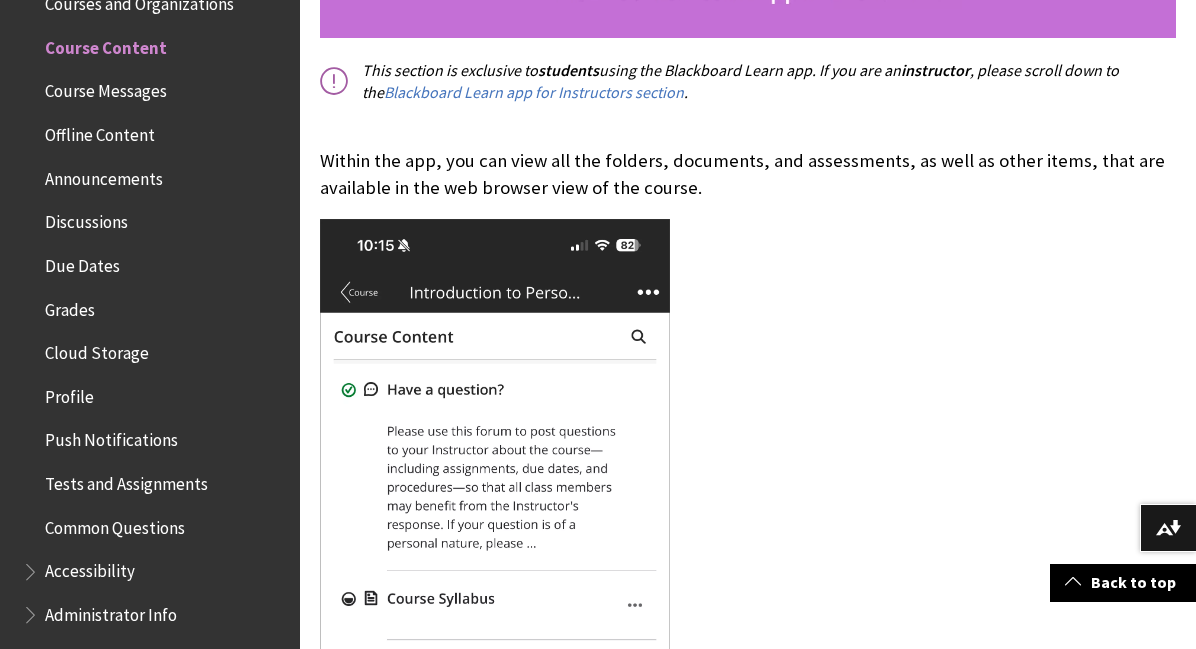 click at bounding box center [495, 598] 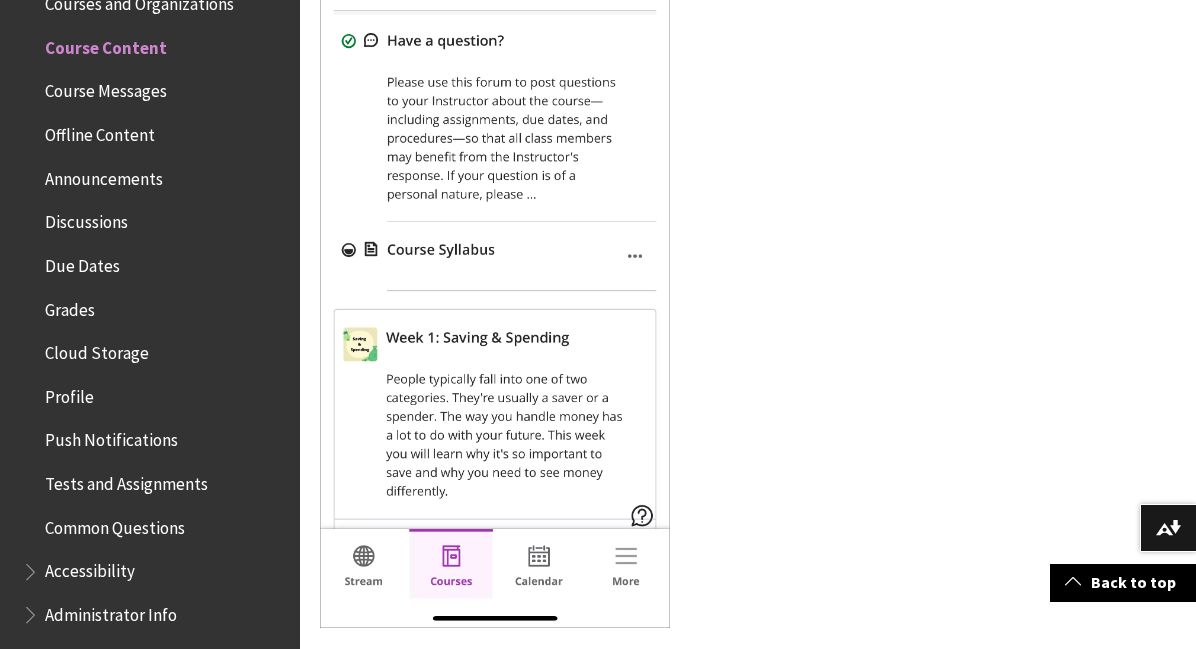 scroll, scrollTop: 910, scrollLeft: 0, axis: vertical 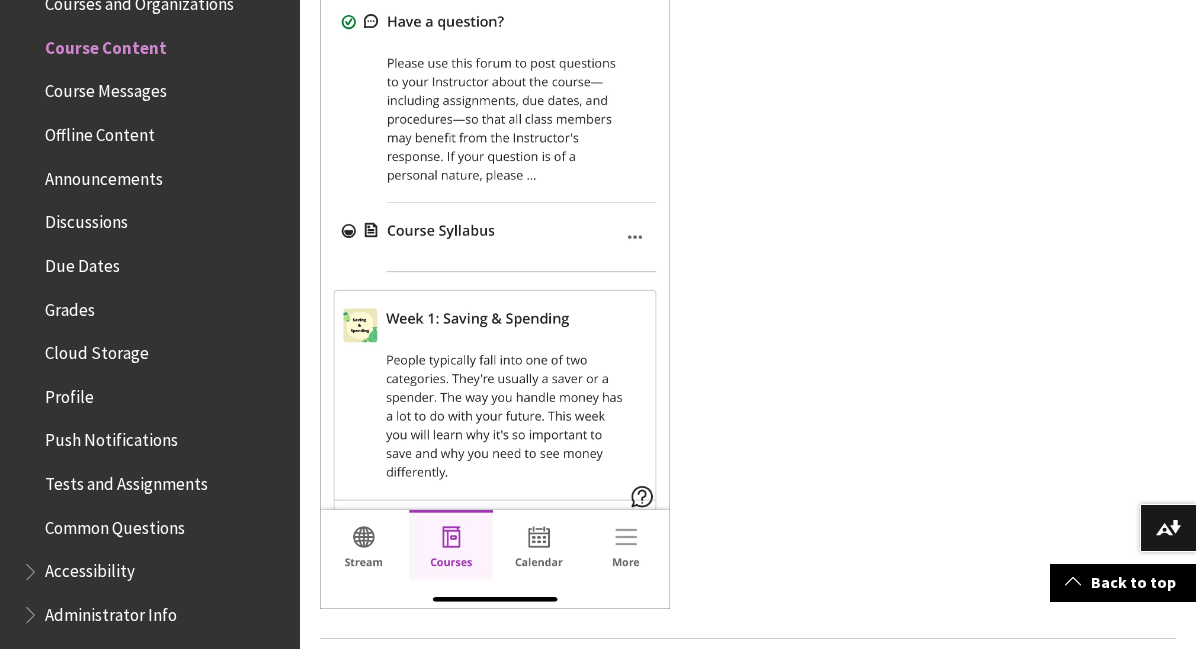 click at bounding box center [495, 230] 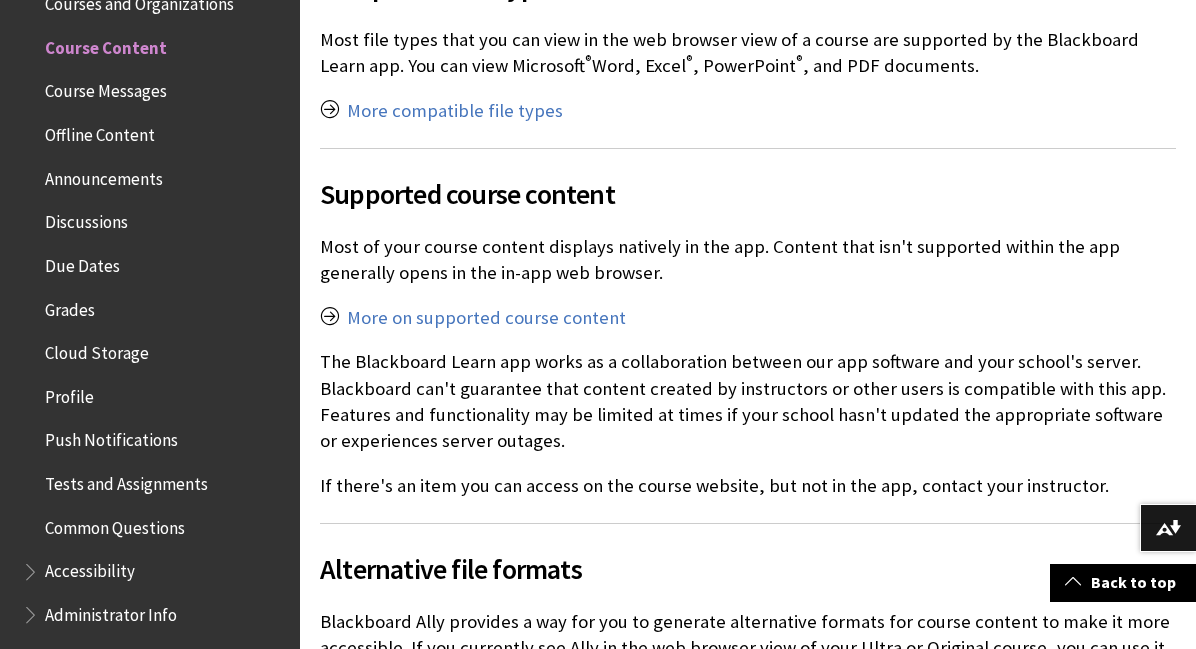 scroll, scrollTop: 1627, scrollLeft: 0, axis: vertical 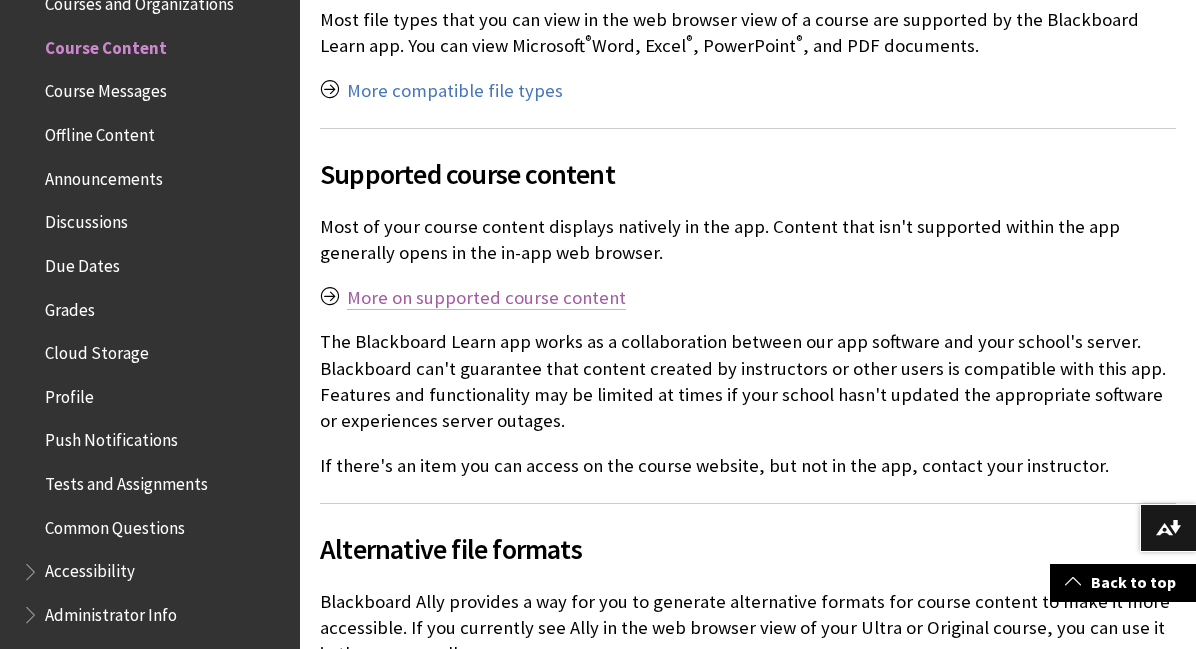 click on "More on supported course content" at bounding box center [486, 298] 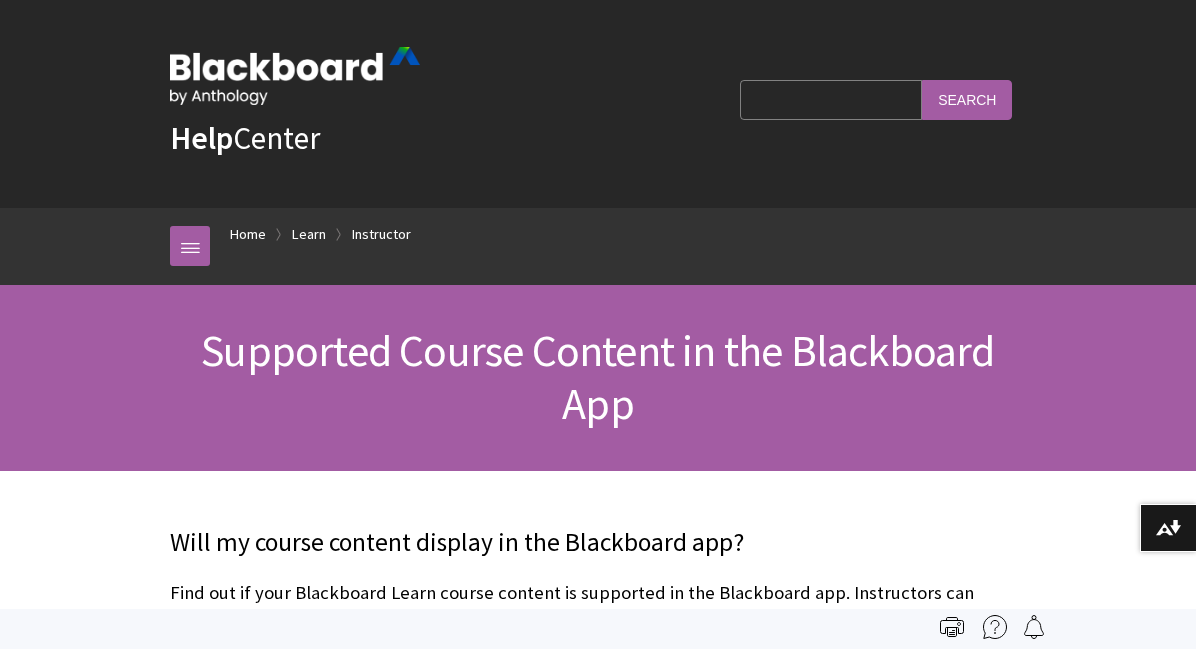 scroll, scrollTop: 0, scrollLeft: 0, axis: both 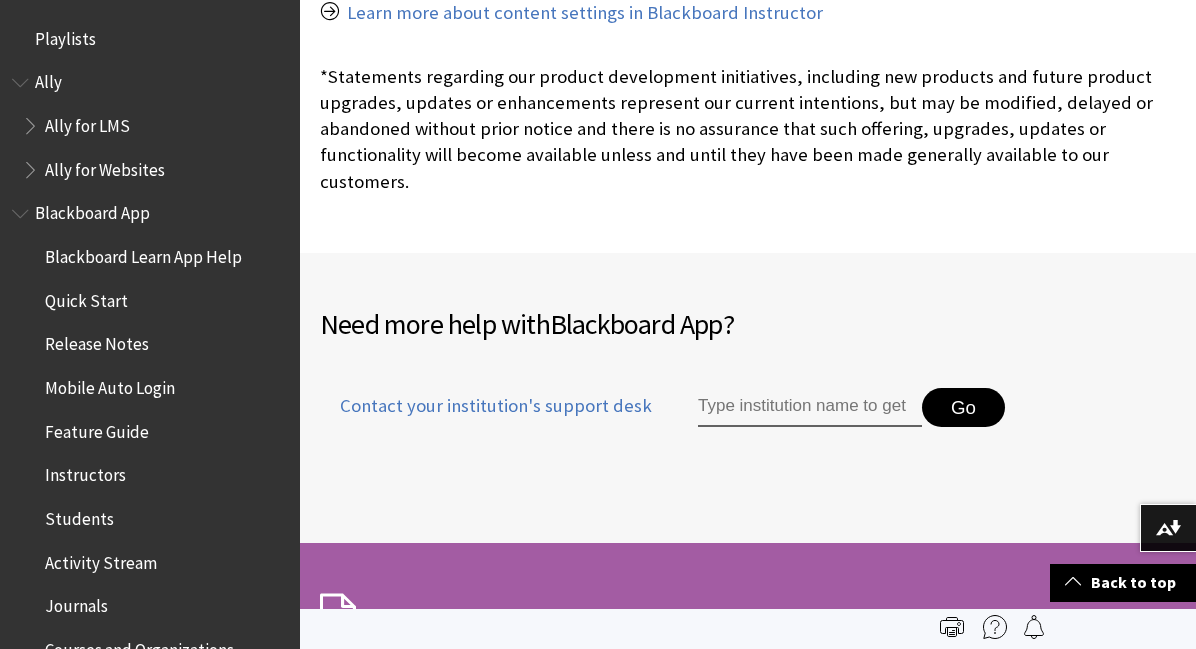 click on "More on learning modules in the Blackboard app" at bounding box center [541, -2348] 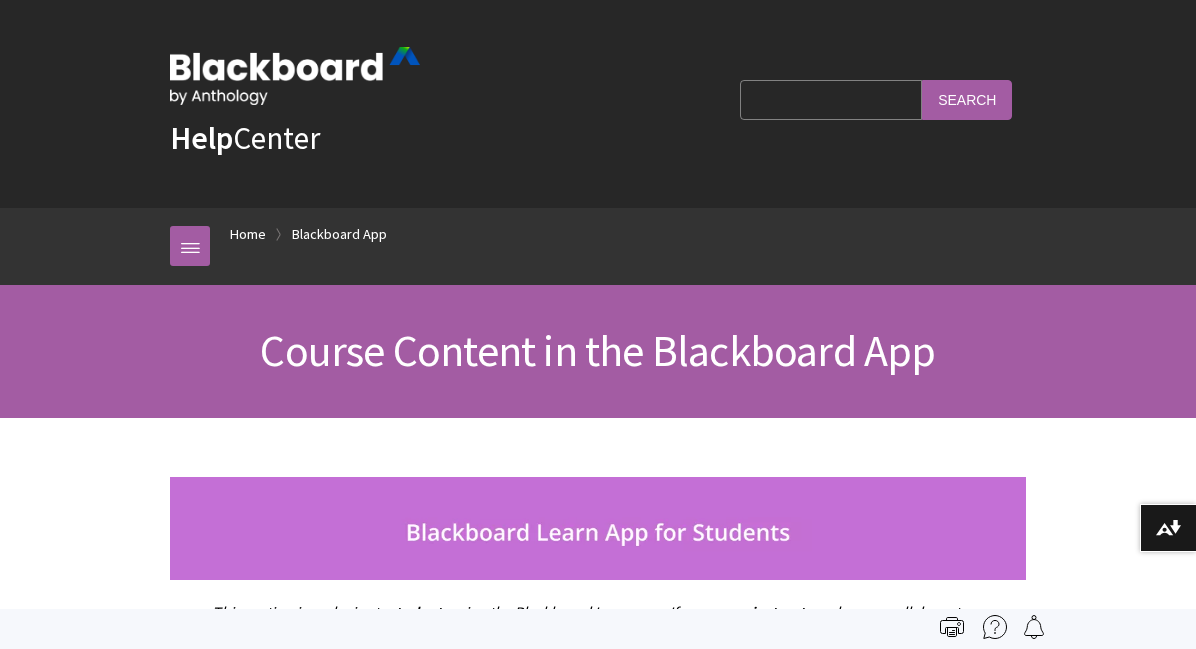 scroll, scrollTop: 0, scrollLeft: 0, axis: both 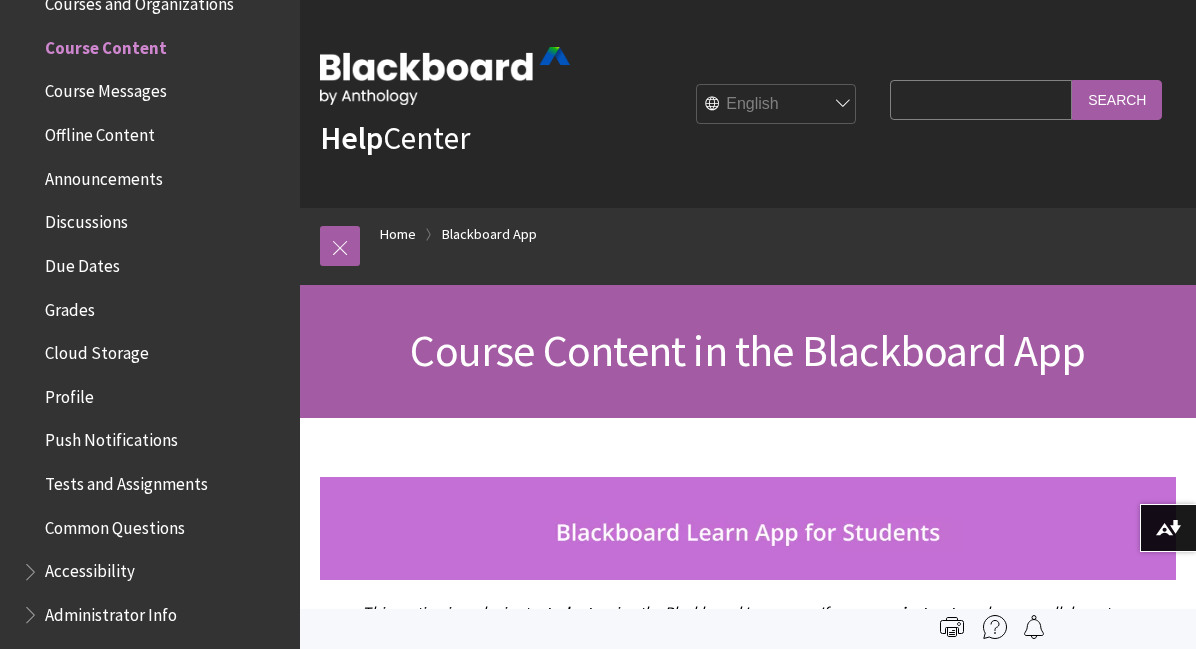 click on "Tests and Assignments" at bounding box center (126, 480) 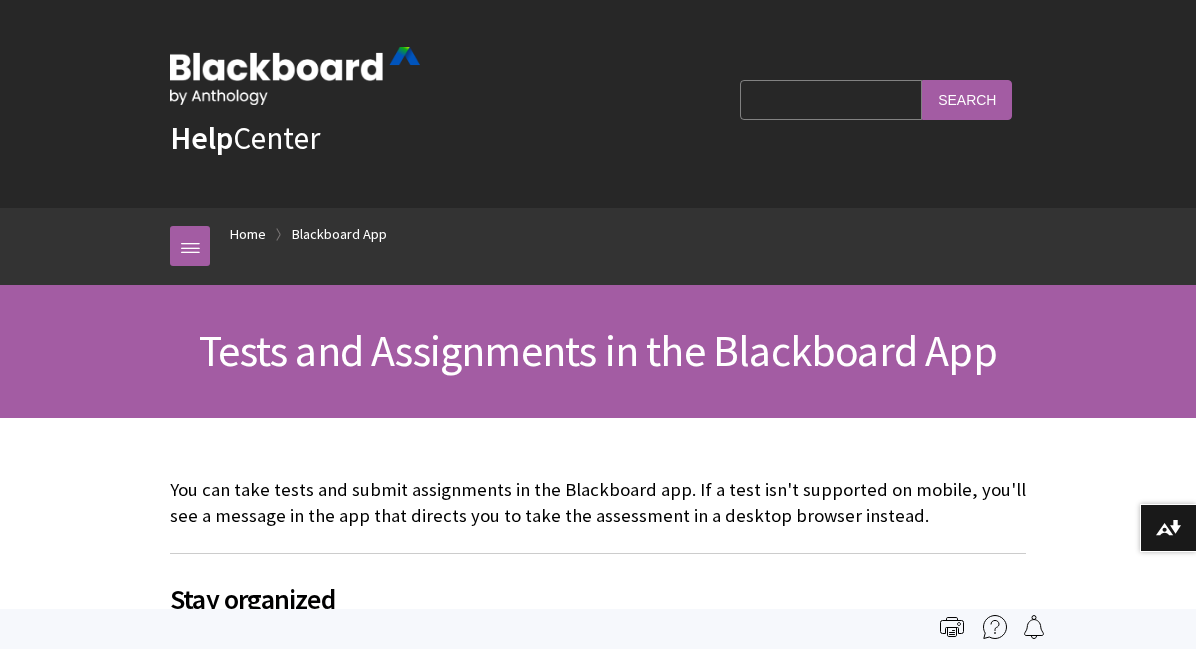 scroll, scrollTop: 0, scrollLeft: 0, axis: both 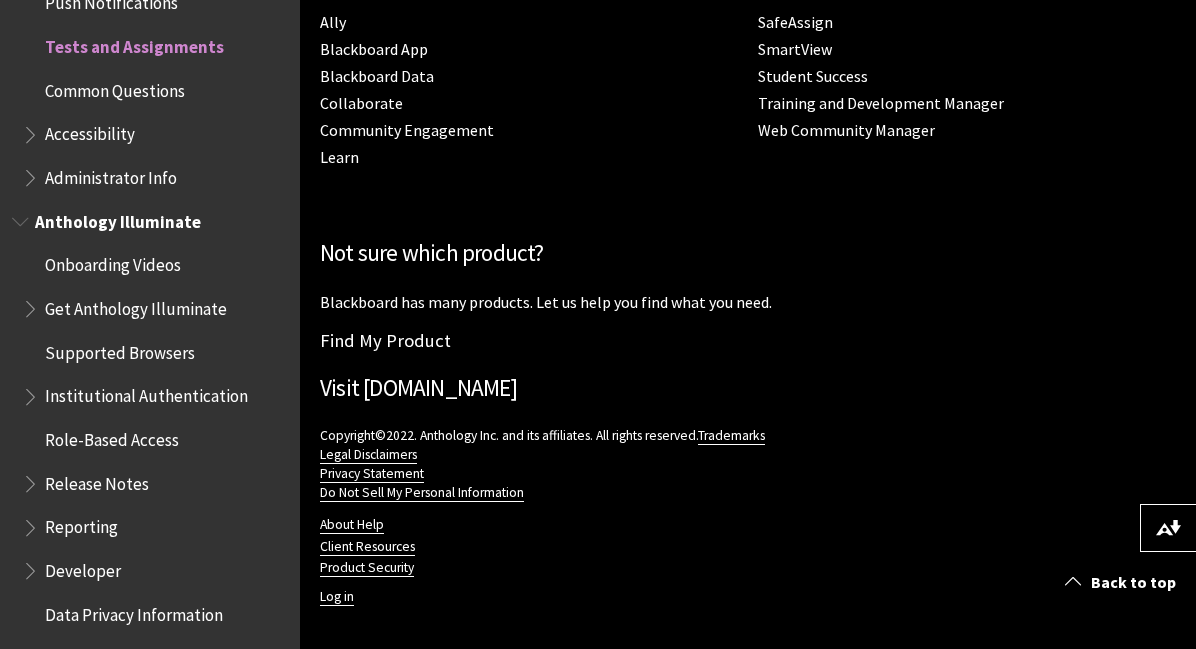 click on "Release Notes" at bounding box center [97, 480] 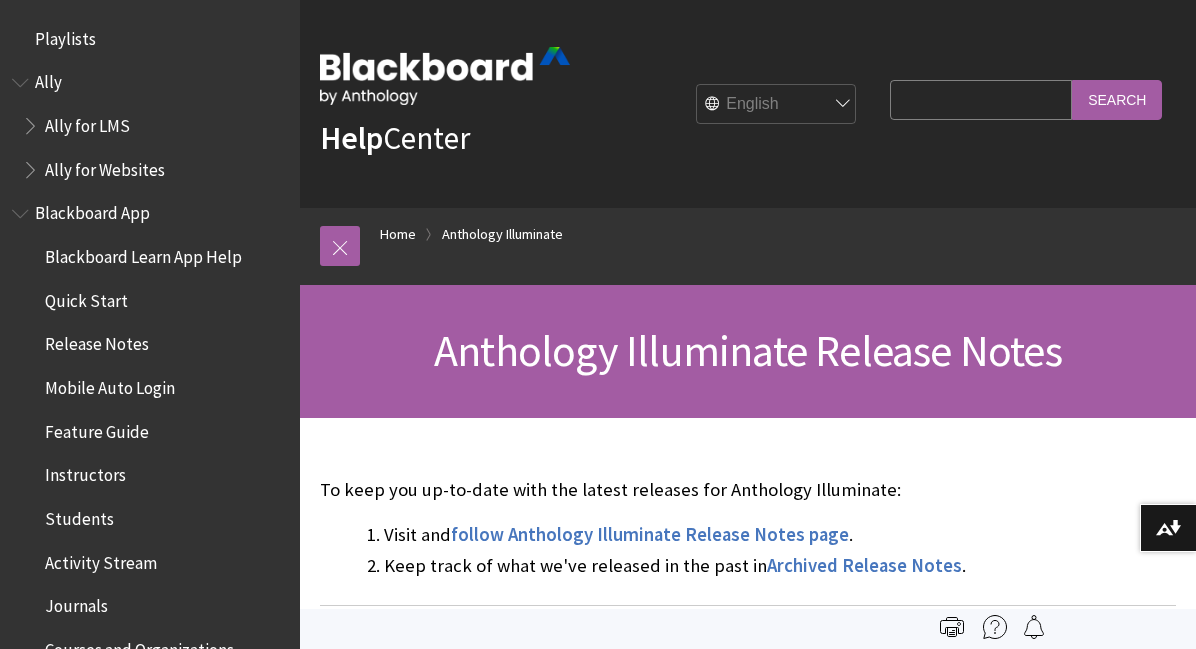 scroll, scrollTop: 0, scrollLeft: 0, axis: both 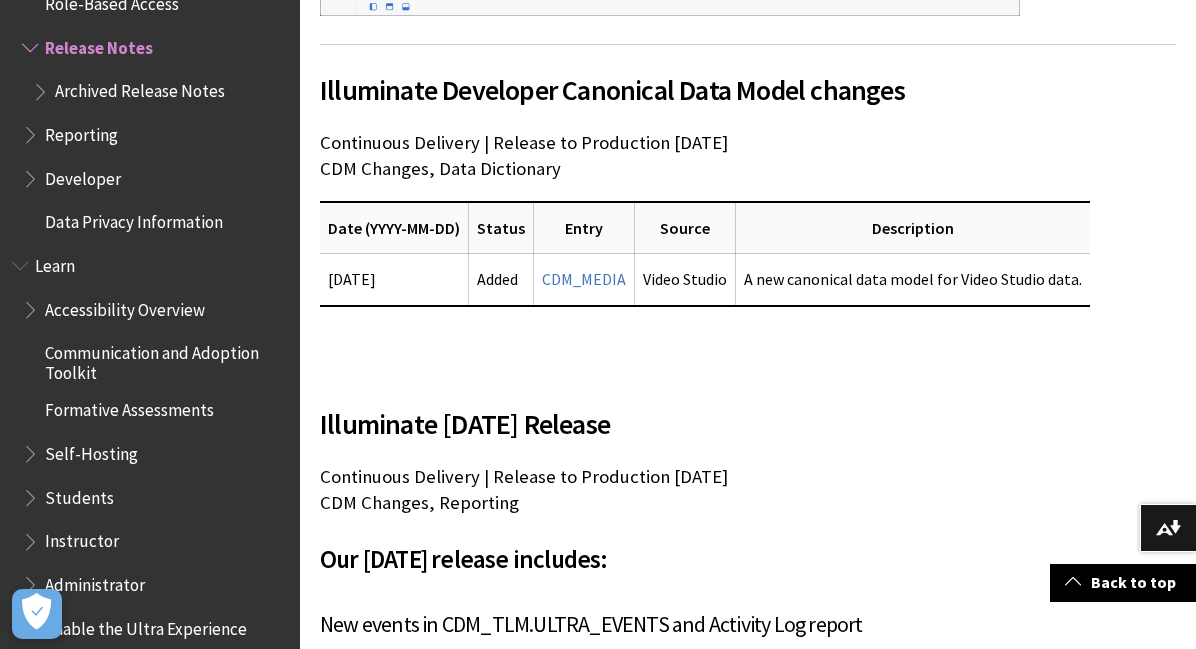 click on "Tables and data details are in the  data dictionary . We published a  Video Studio query  in our queries repository in GitHub. You can use this query as a base to start exploring Video Studio data." at bounding box center [748, -500] 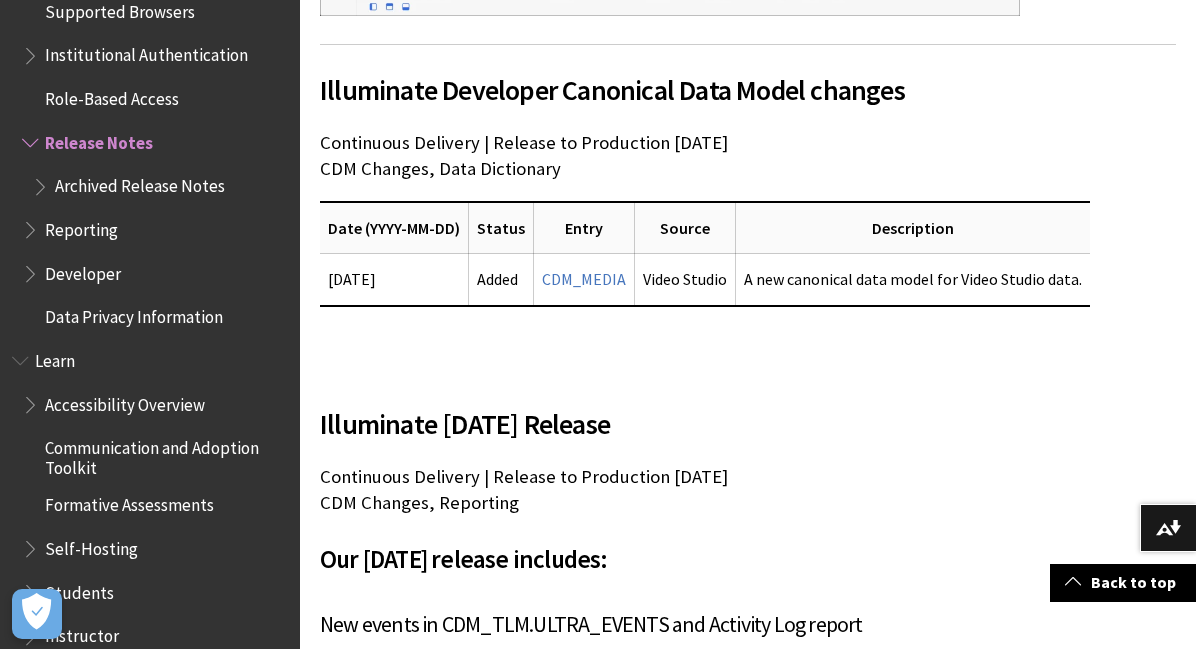 scroll, scrollTop: 1399, scrollLeft: 0, axis: vertical 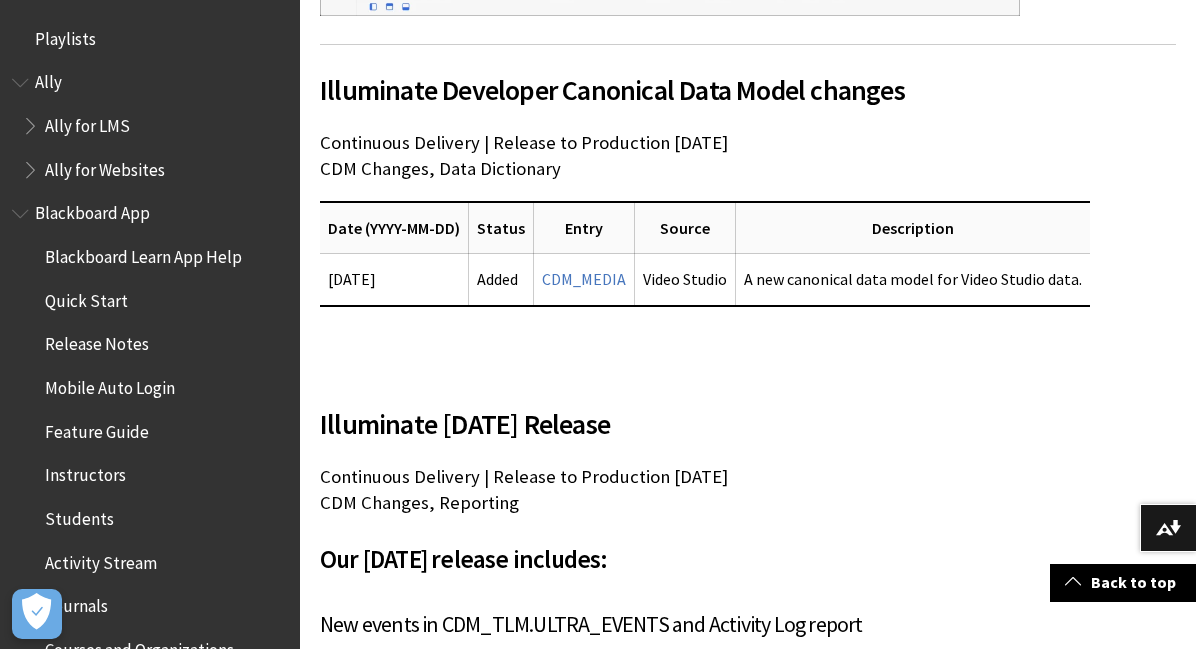 click on "Playlists" at bounding box center [65, 35] 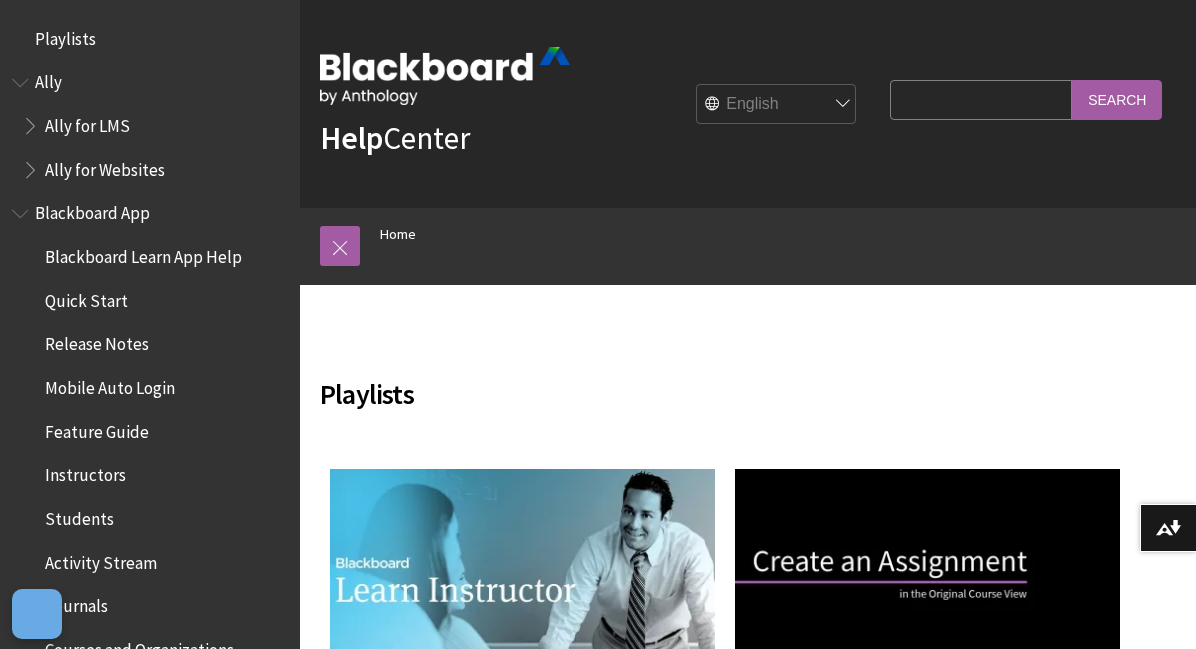 scroll, scrollTop: 0, scrollLeft: 0, axis: both 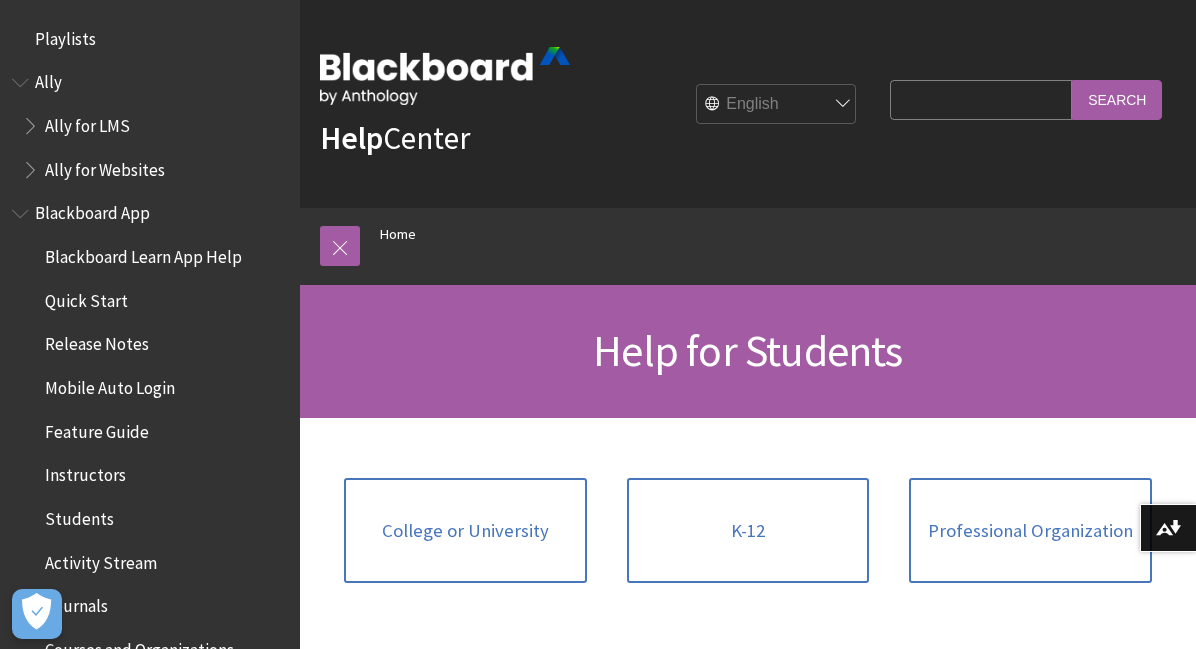 drag, startPoint x: 1202, startPoint y: 221, endPoint x: 904, endPoint y: 231, distance: 298.16772 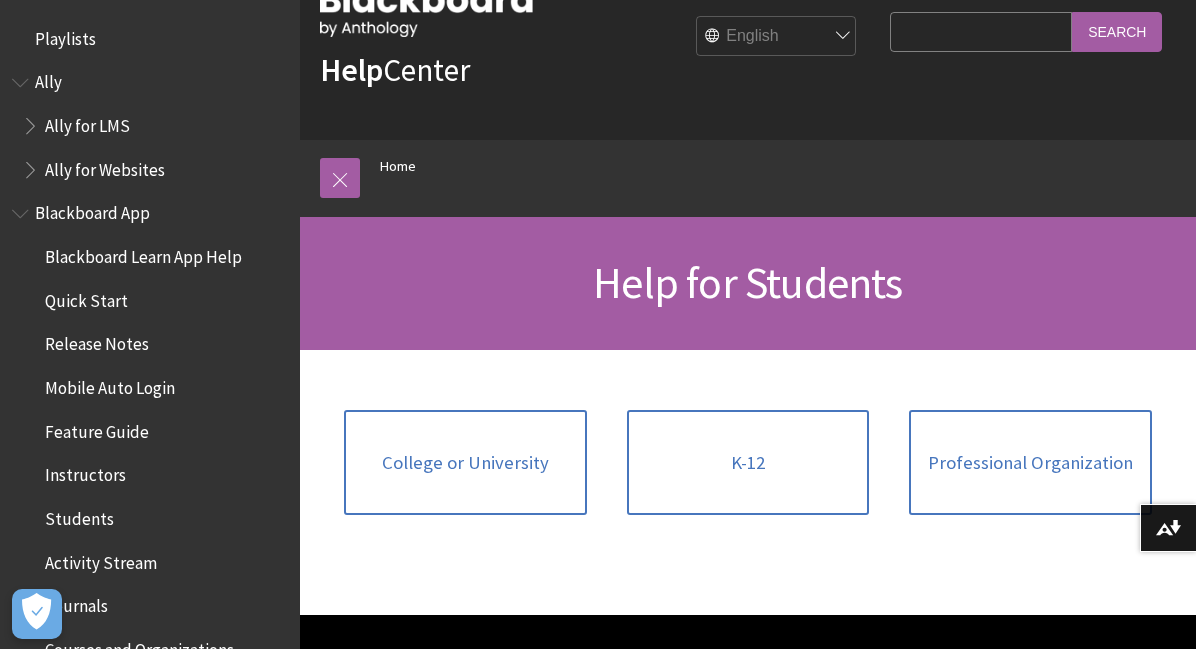 scroll, scrollTop: 0, scrollLeft: 0, axis: both 